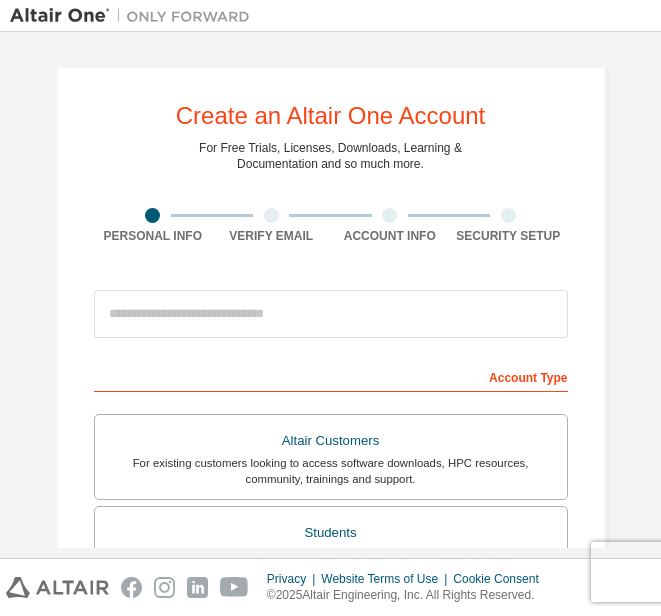 scroll, scrollTop: 0, scrollLeft: 0, axis: both 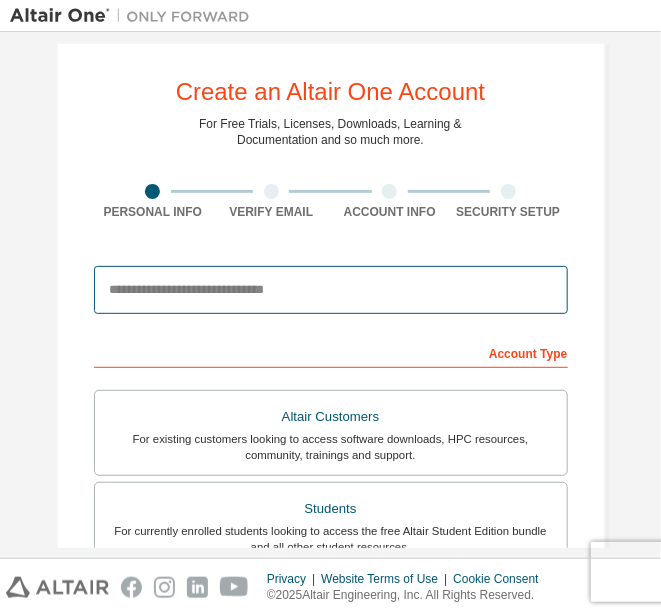 click at bounding box center (331, 290) 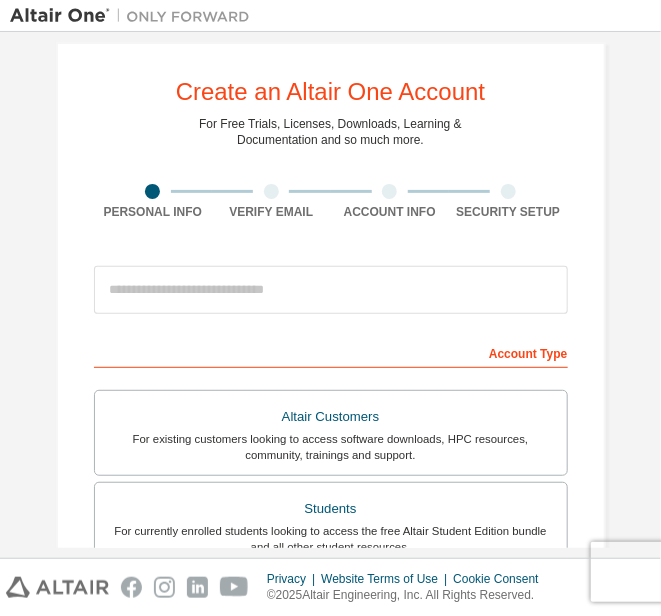click on "Create an Altair One Account For Free Trials, Licenses, Downloads, Learning &  Documentation and so much more. Personal Info Verify Email Account Info Security Setup This is a federated email. No need to register a new account. You should be able to  login  by using your company's SSO credentials. Email already exists. Please try to  login  instead. Account Type Altair Customers For existing customers looking to access software downloads, HPC resources, community, trainings and support. Students For currently enrolled students looking to access the free Altair Student Edition bundle and all other student resources. Faculty For faculty & administrators of academic institutions administering students and accessing software for academic purposes. Everyone else For individuals, businesses and everyone else looking to try Altair software and explore our product offerings. Your Profile First Name Last Name Job Title Please provide State/Province to help us route sales and support resources to you more efficiently." at bounding box center (331, 580) 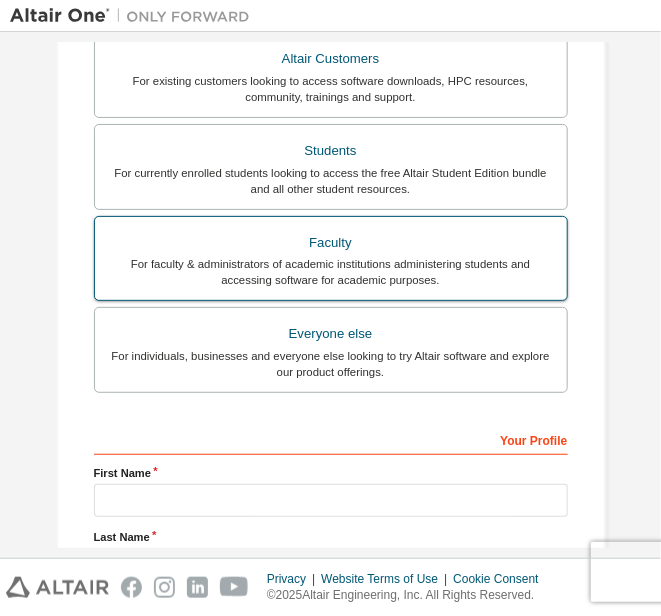 scroll, scrollTop: 382, scrollLeft: 0, axis: vertical 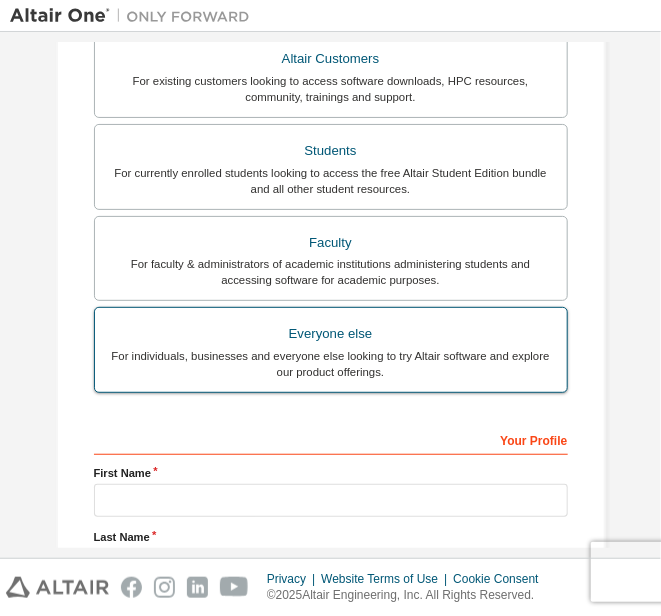 click on "For individuals, businesses and everyone else looking to try Altair software and explore our product offerings." at bounding box center (331, 364) 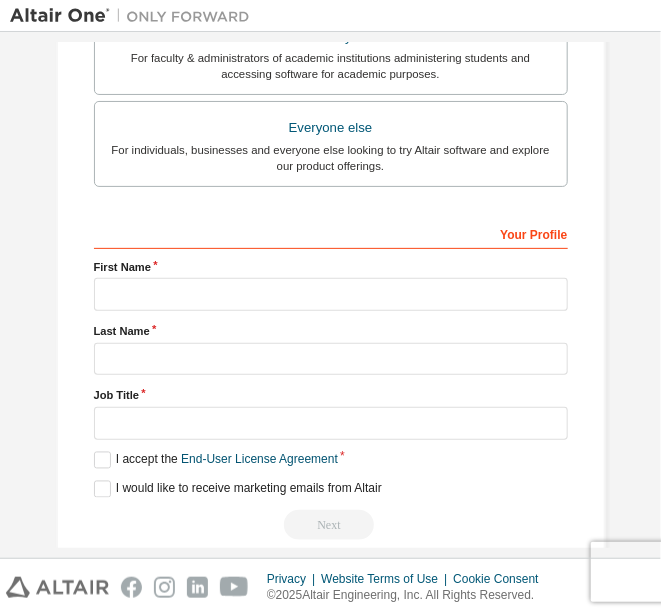 scroll, scrollTop: 609, scrollLeft: 0, axis: vertical 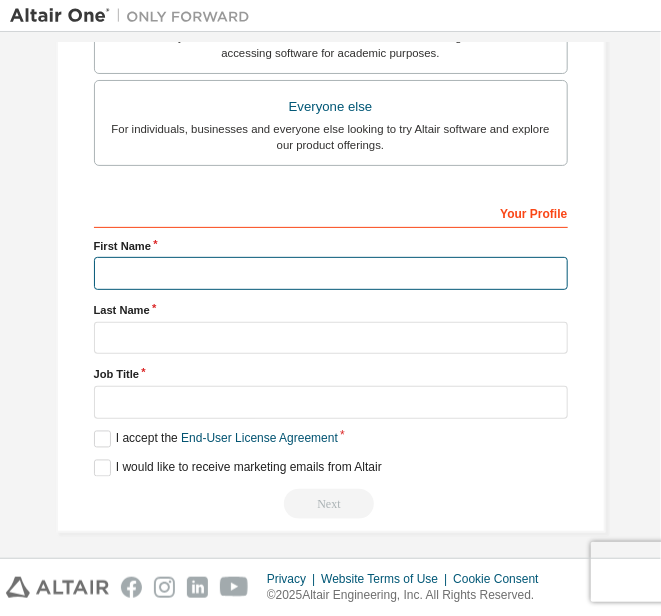 click at bounding box center (331, 273) 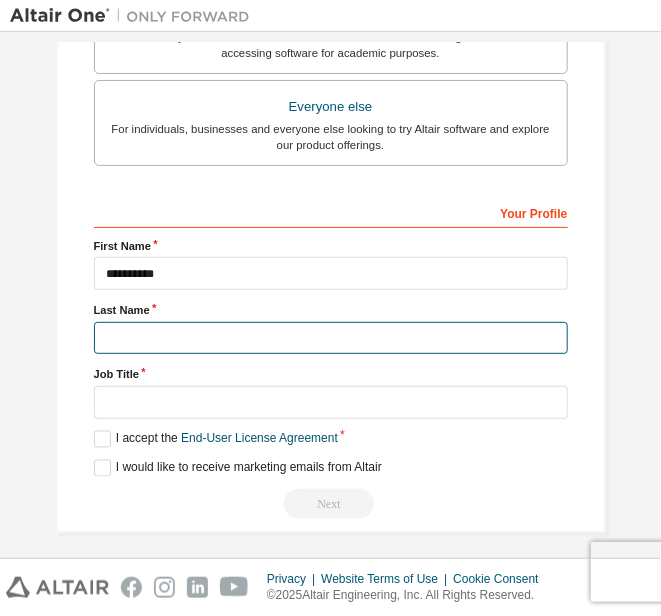 type on "****" 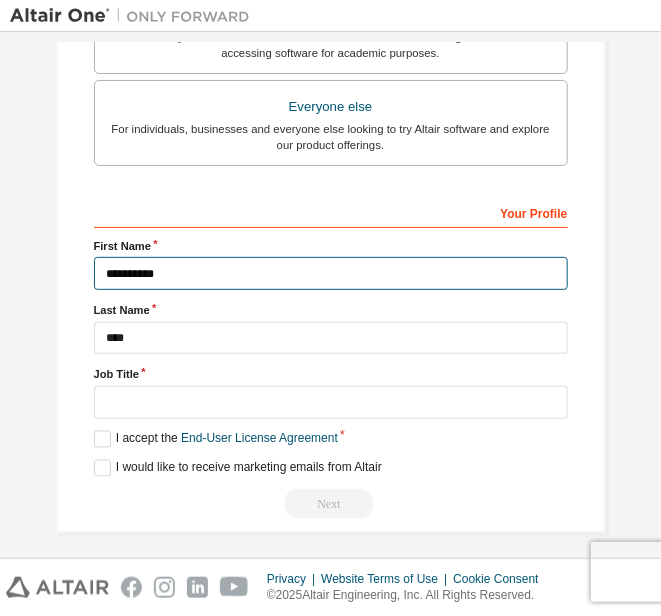 click on "**********" at bounding box center [331, 273] 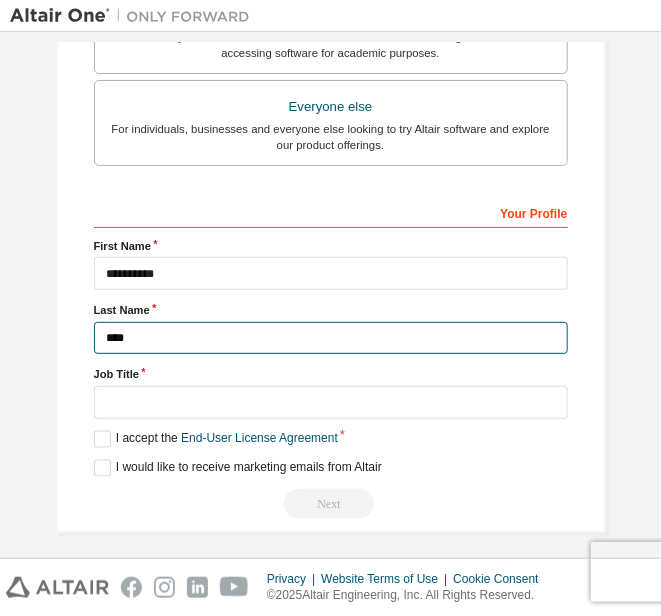click on "****" at bounding box center [331, 338] 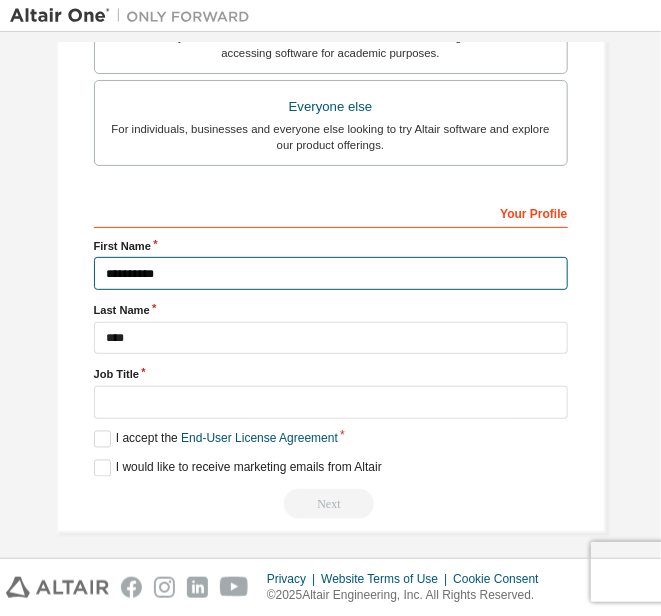 click on "**********" at bounding box center (331, 273) 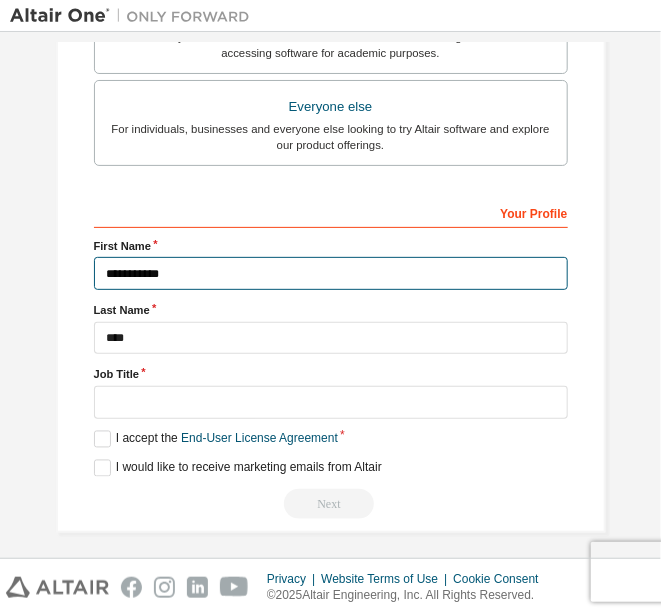 type on "**********" 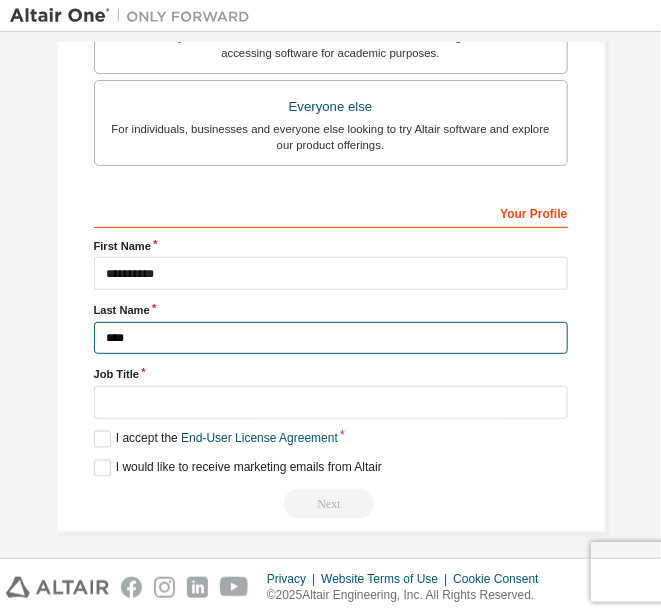 click on "****" at bounding box center [331, 338] 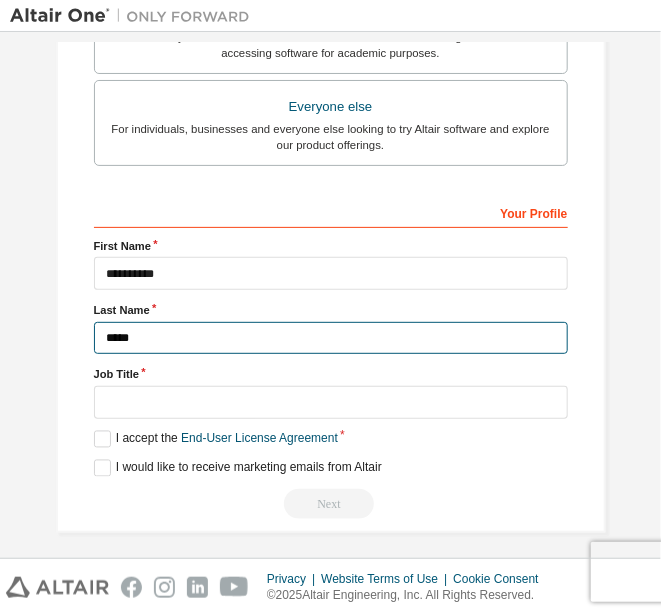 type on "****" 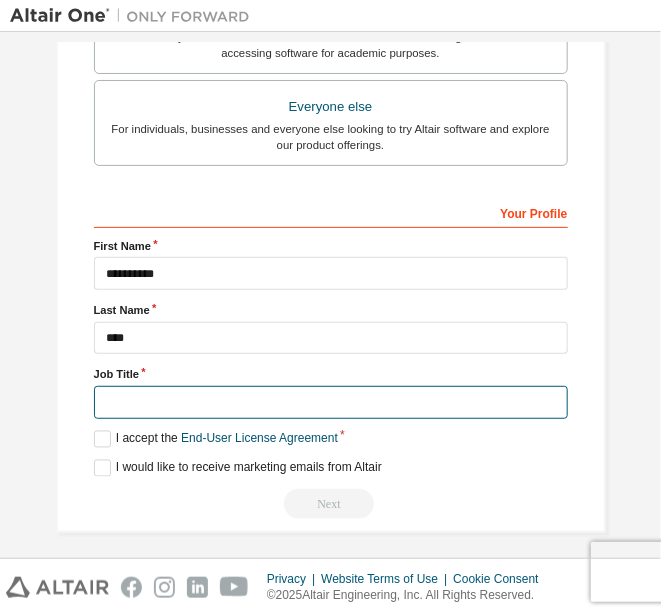 click at bounding box center [331, 402] 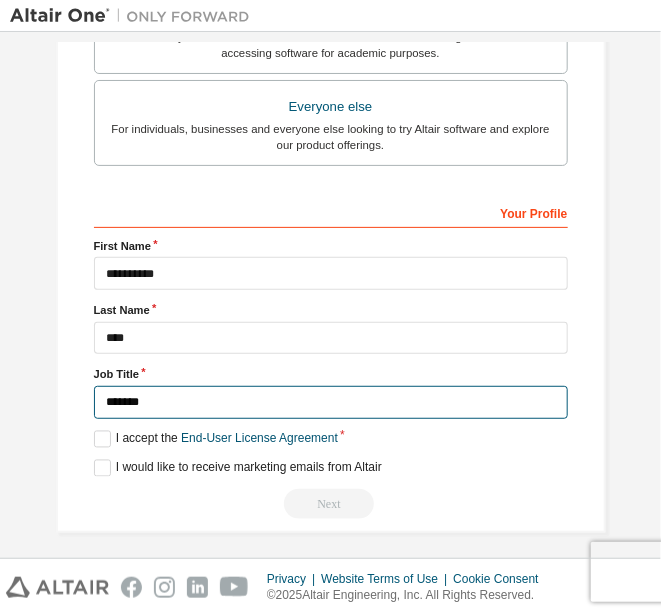 type on "*******" 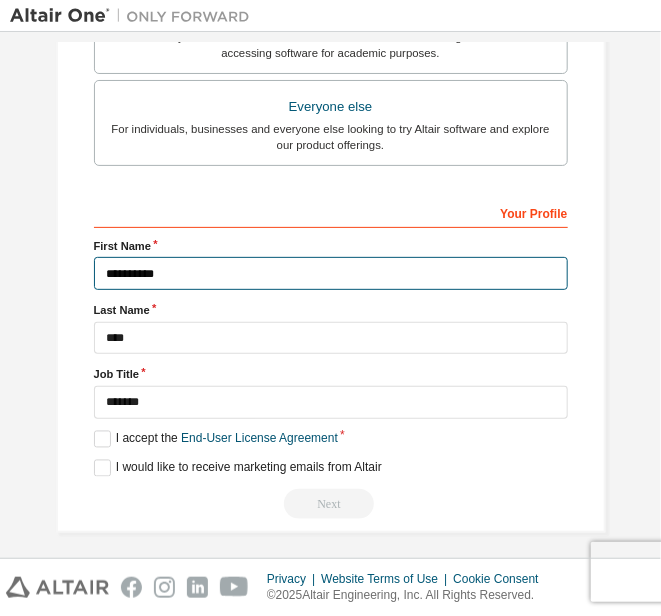 drag, startPoint x: 107, startPoint y: 266, endPoint x: 344, endPoint y: 270, distance: 237.03375 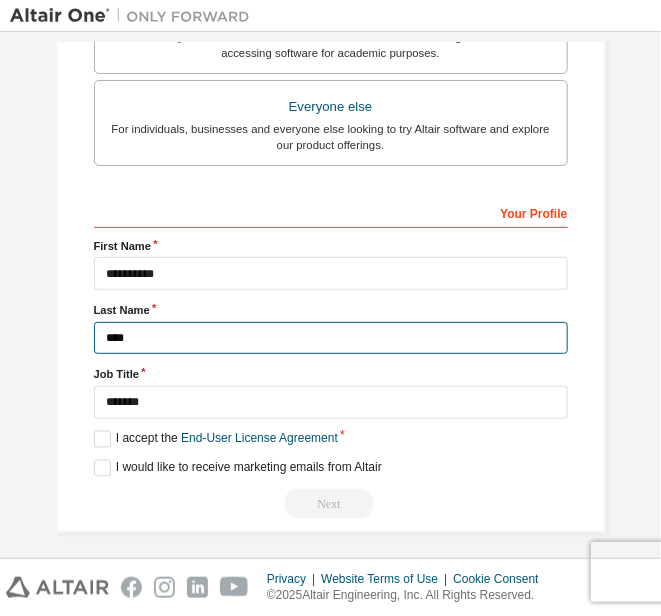 type on "****" 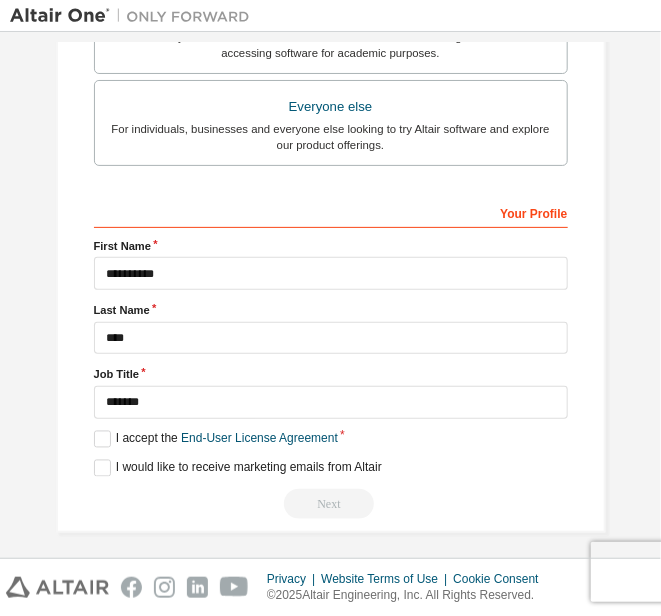click on "**********" at bounding box center (331, -5) 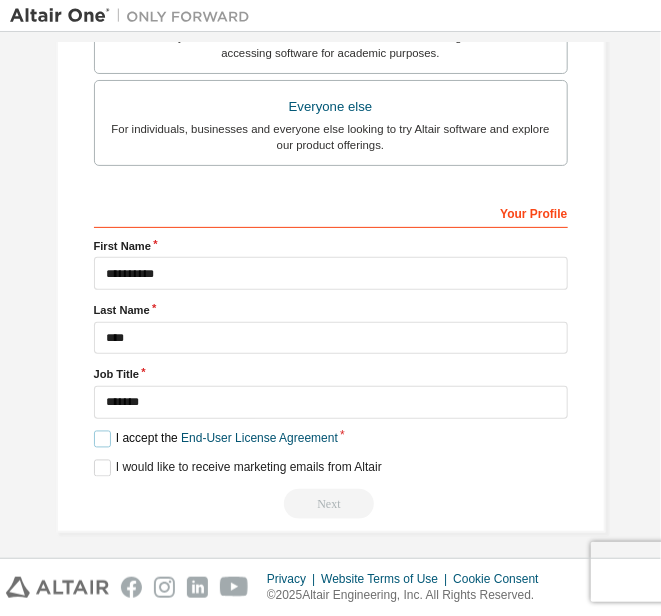 click on "I accept the    End-User License Agreement" at bounding box center (216, 439) 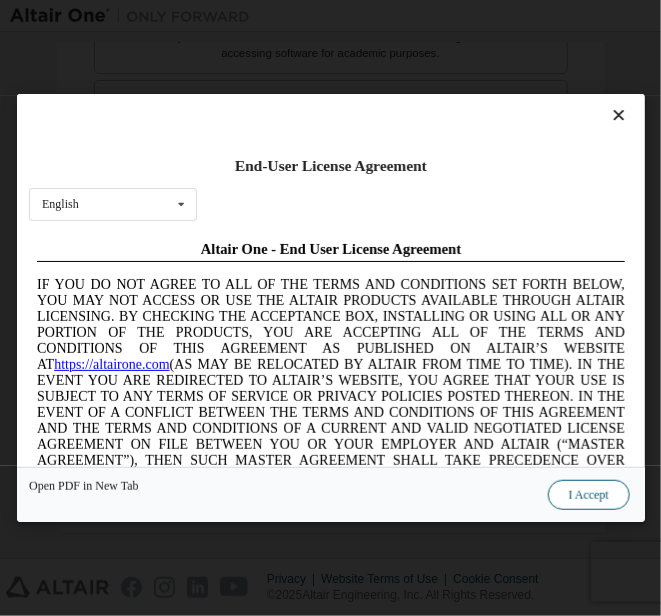 scroll, scrollTop: 0, scrollLeft: 0, axis: both 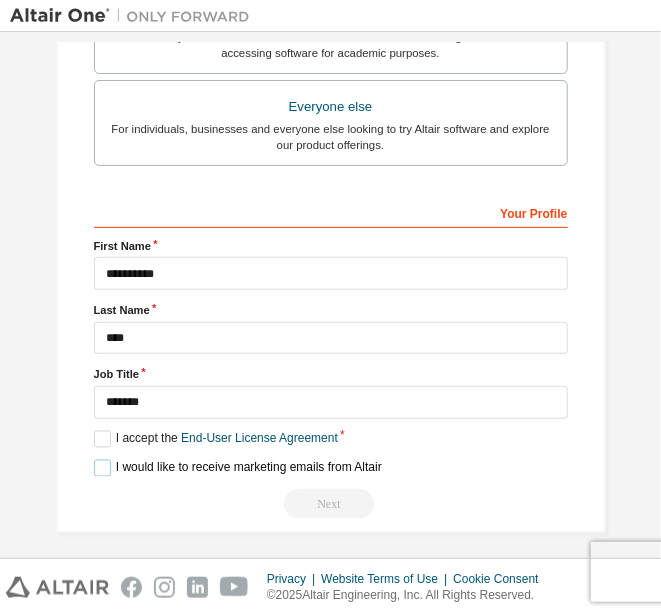 click on "I would like to receive marketing emails from Altair" at bounding box center (238, 468) 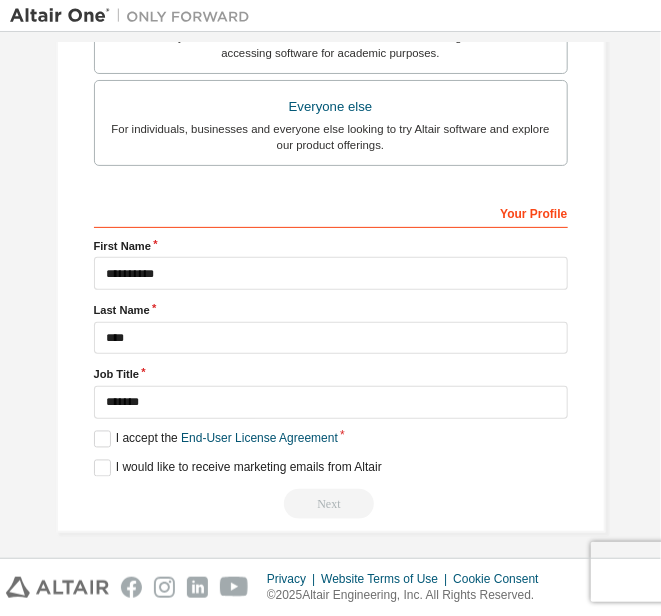 click on "Next" at bounding box center (331, 504) 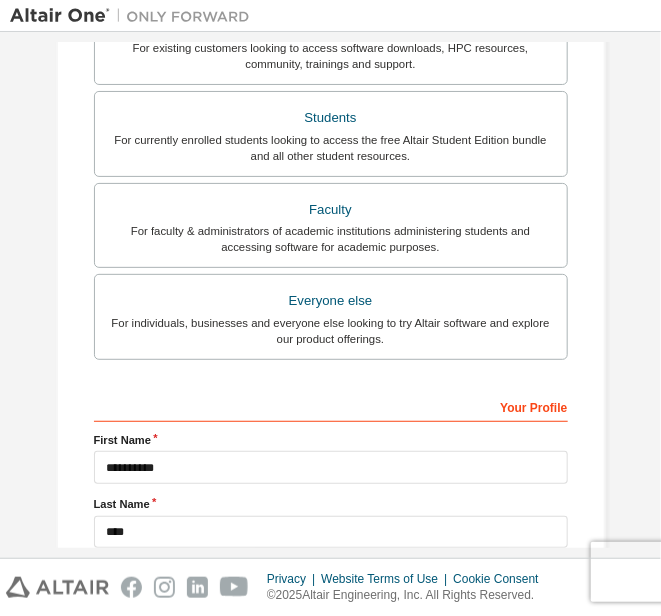 scroll, scrollTop: 609, scrollLeft: 0, axis: vertical 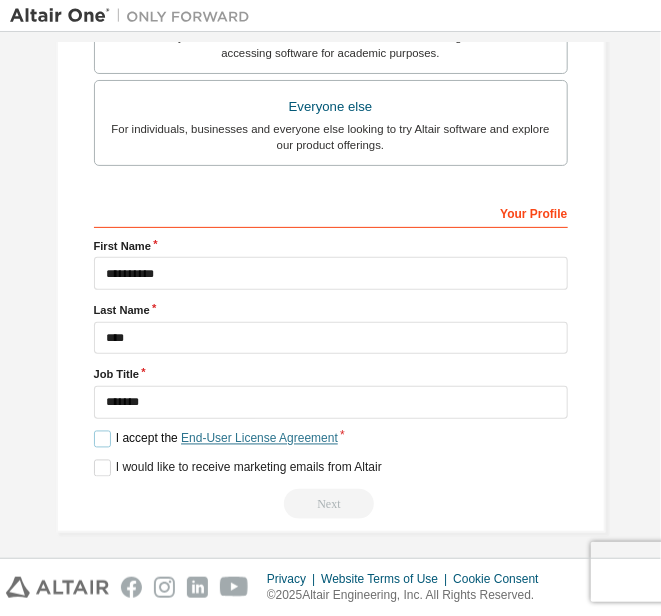 click on "End-User License Agreement" at bounding box center (259, 439) 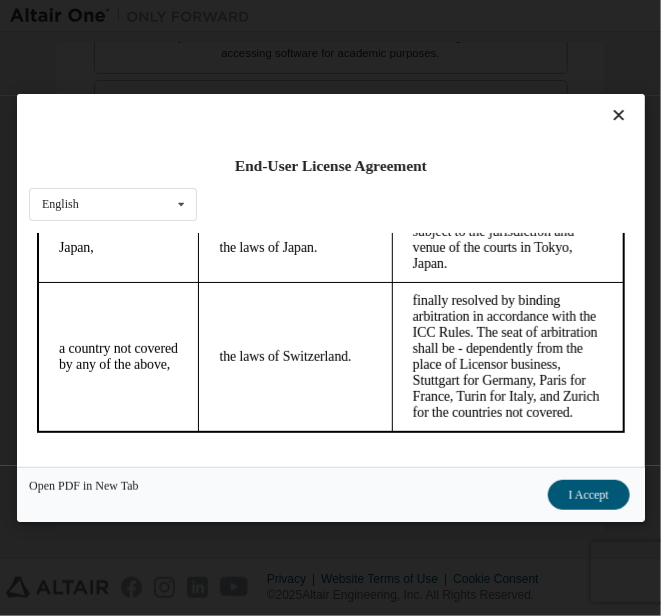 scroll, scrollTop: 9343, scrollLeft: 0, axis: vertical 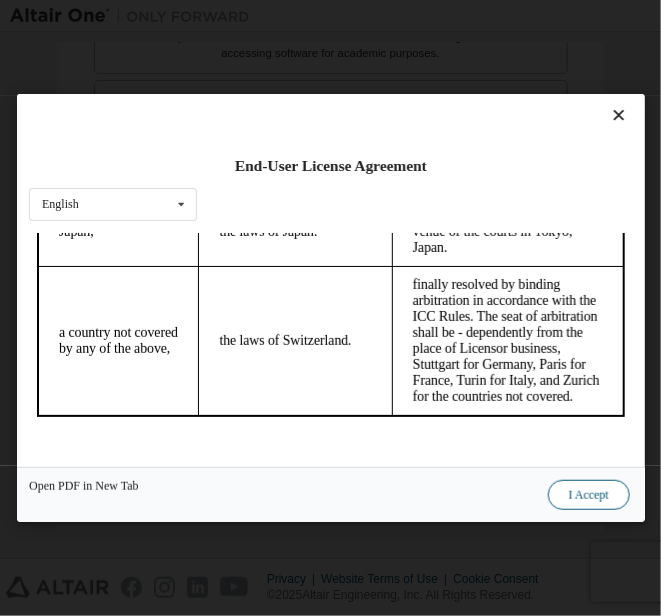 click on "I Accept" at bounding box center [588, 495] 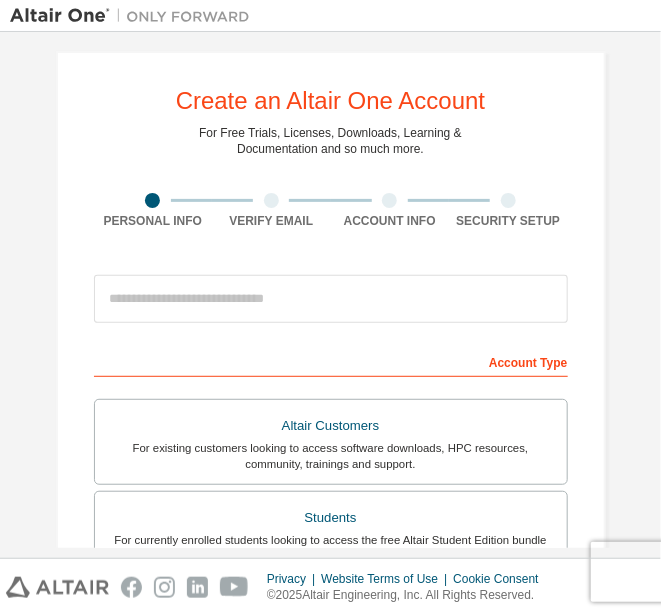 scroll, scrollTop: 17, scrollLeft: 0, axis: vertical 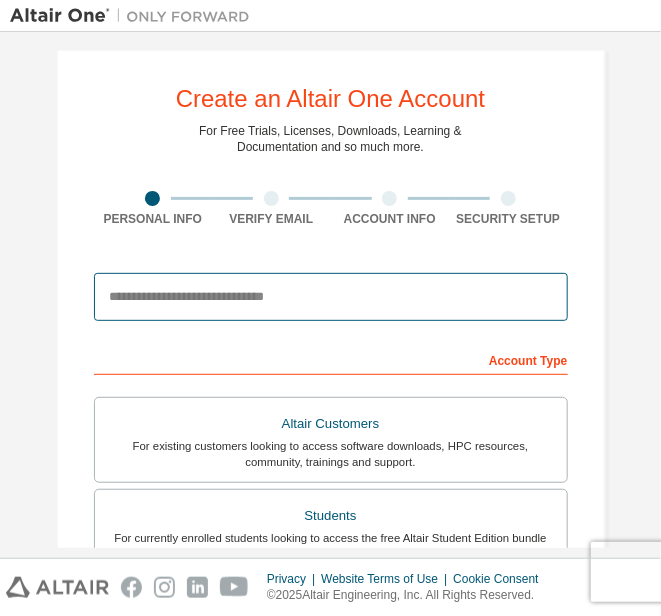 click at bounding box center (331, 297) 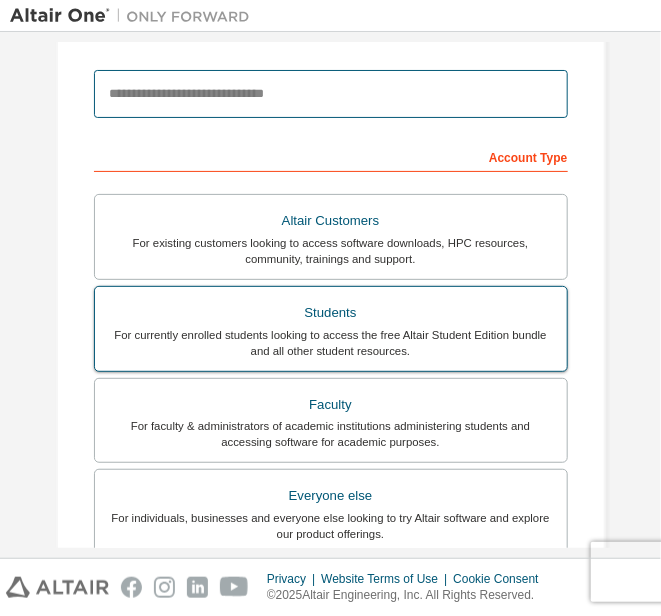 scroll, scrollTop: 219, scrollLeft: 0, axis: vertical 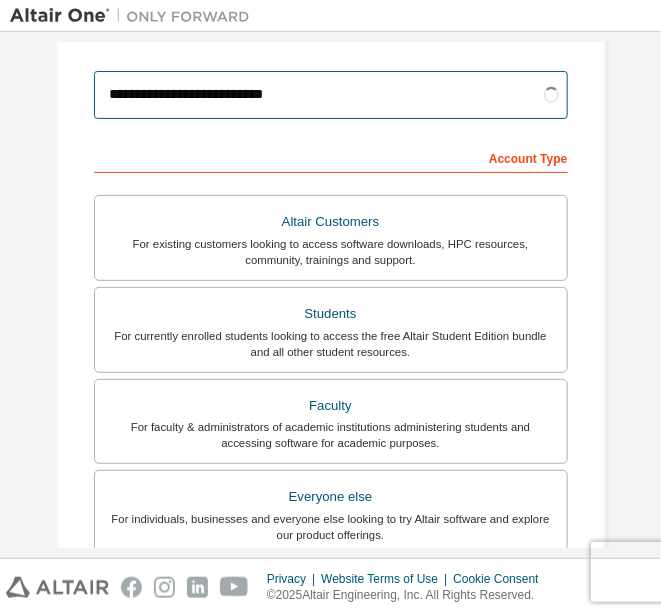 click on "**********" at bounding box center (331, 95) 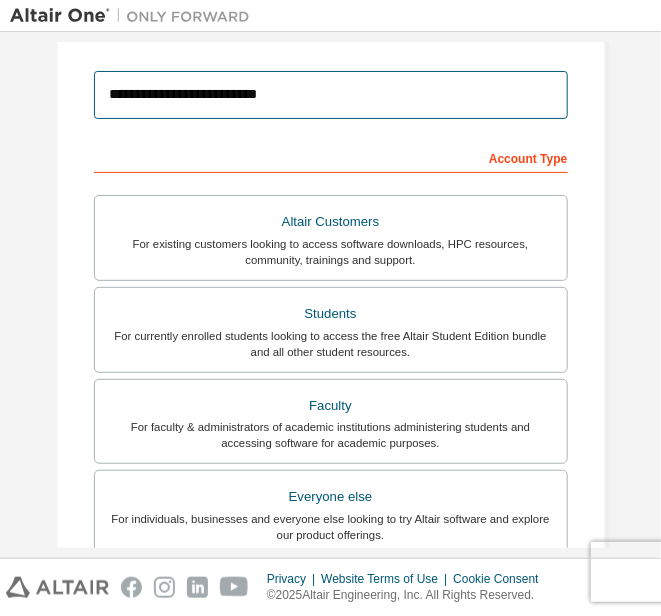 type on "**********" 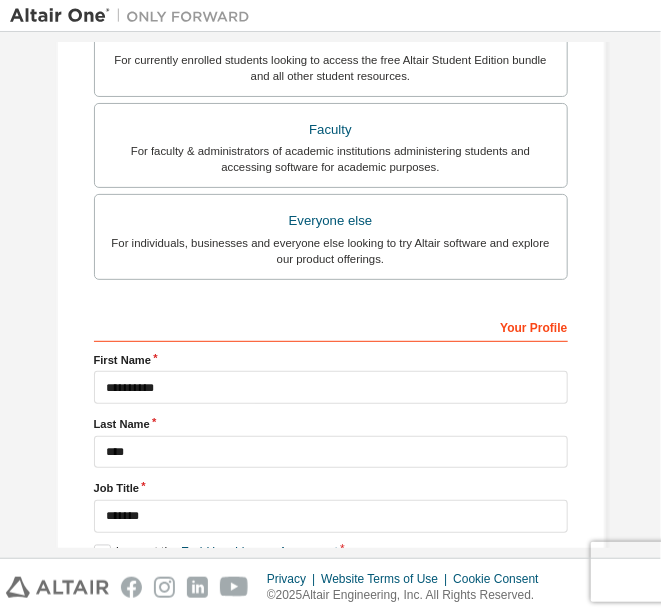 scroll, scrollTop: 609, scrollLeft: 0, axis: vertical 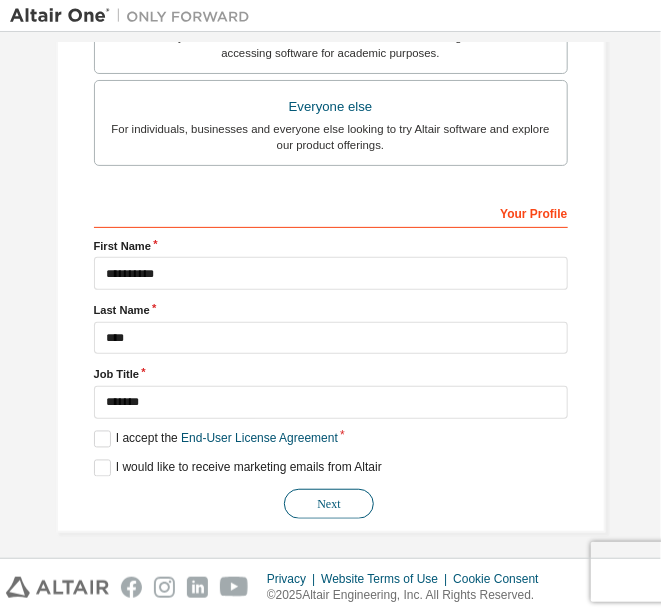 click on "Next" at bounding box center (329, 504) 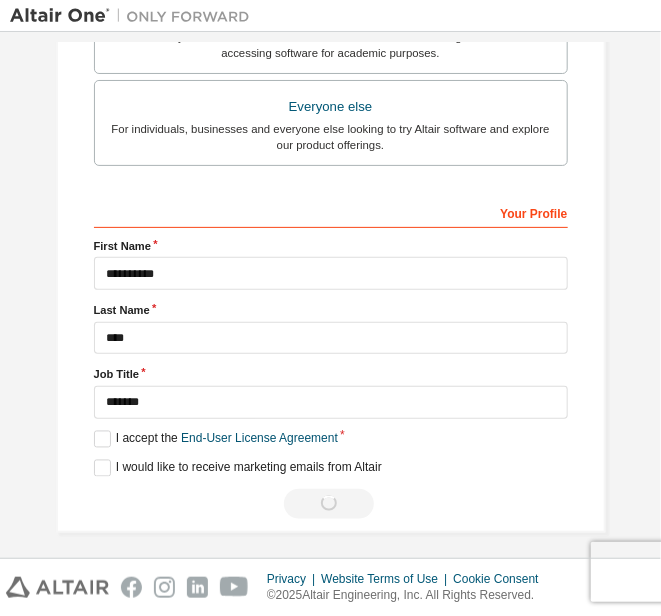 scroll, scrollTop: 0, scrollLeft: 0, axis: both 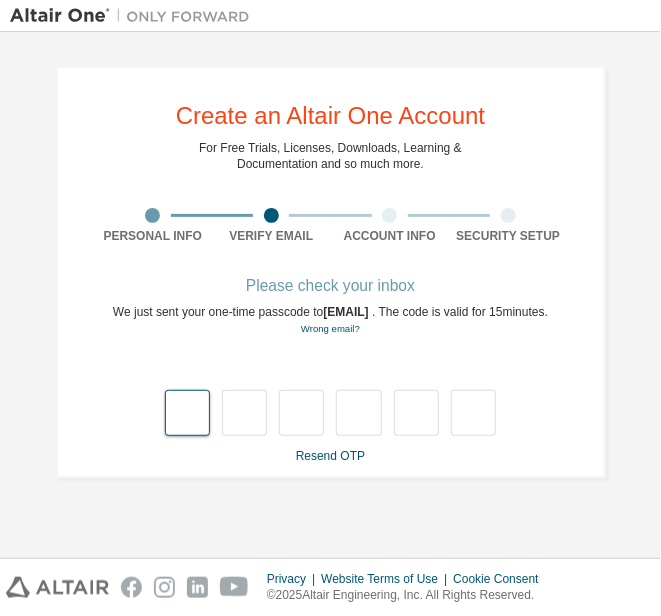 type on "*" 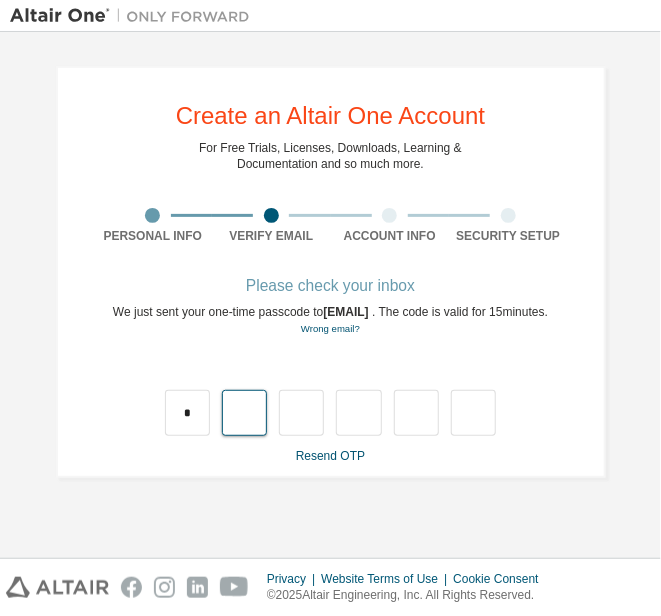 type on "*" 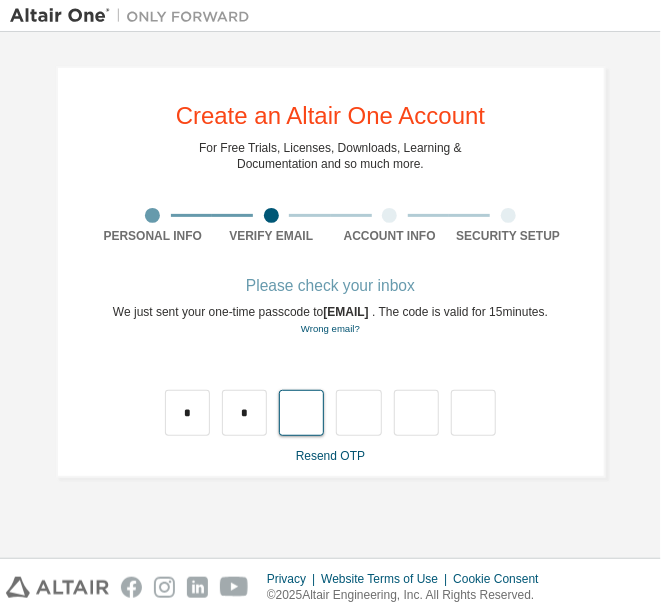 type on "*" 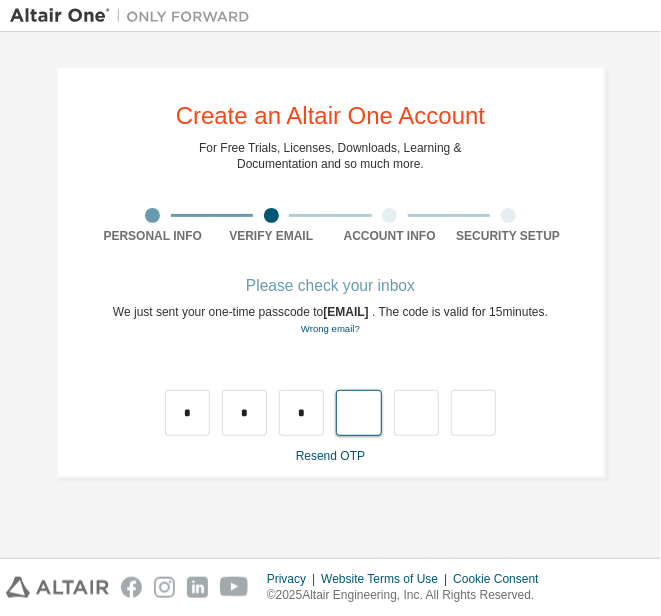 type on "*" 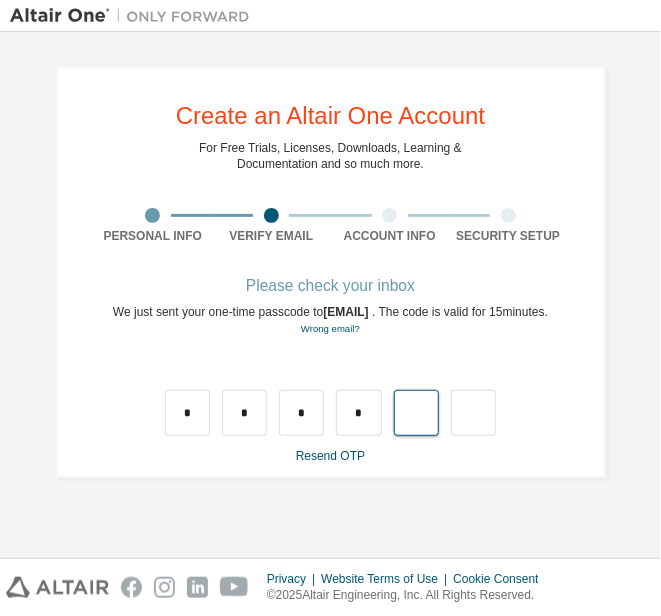 type on "*" 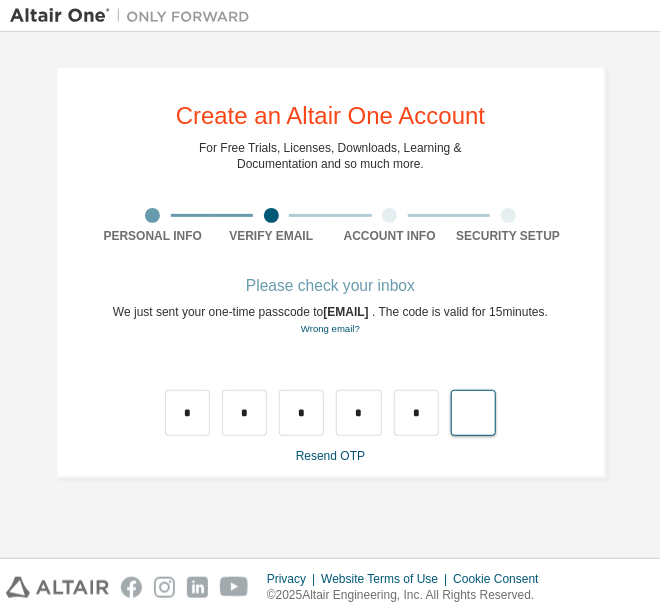 type on "*" 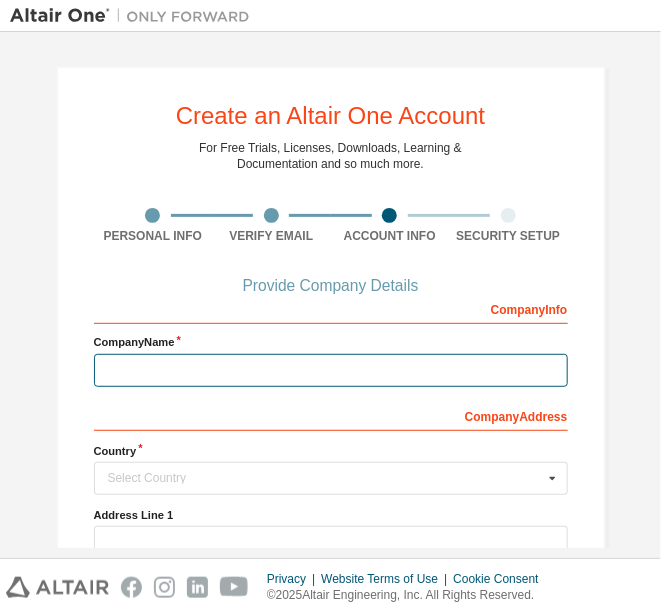 click at bounding box center (331, 370) 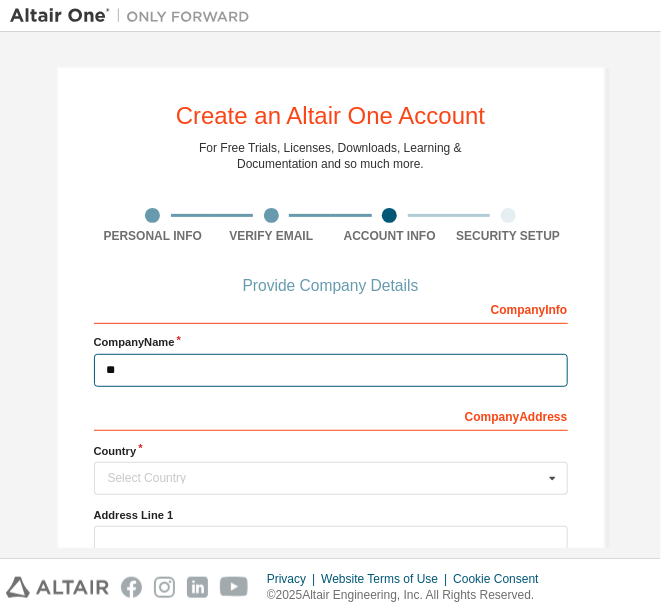 type on "*" 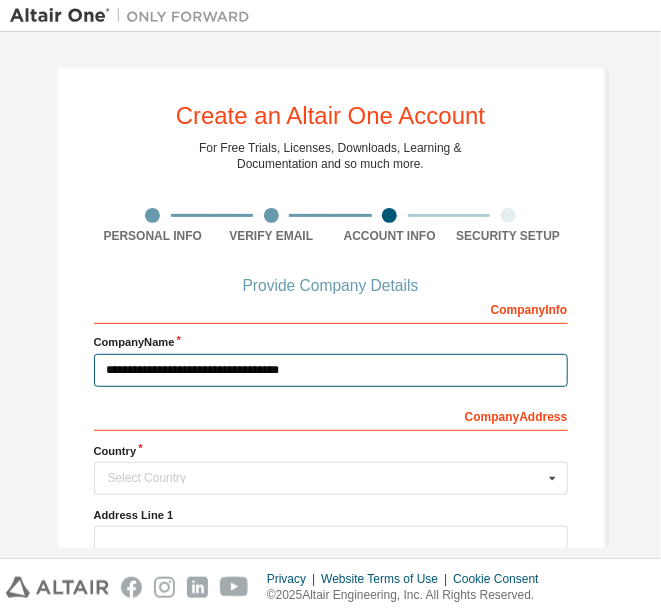 click on "**********" at bounding box center (331, 370) 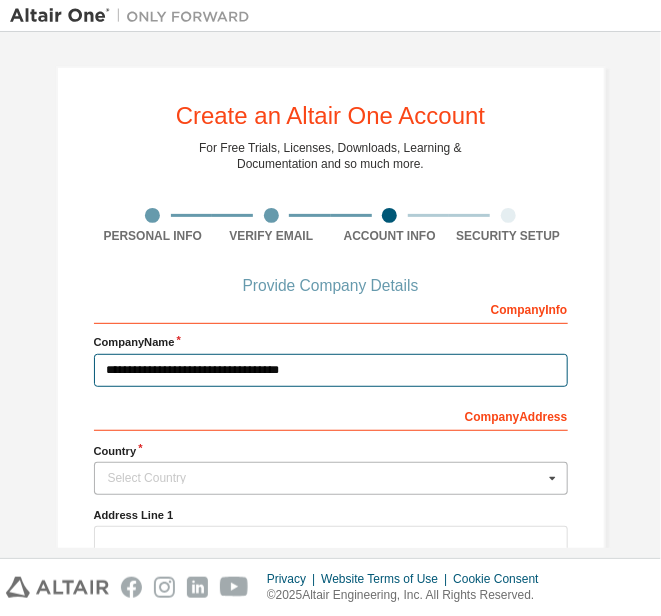 type on "**********" 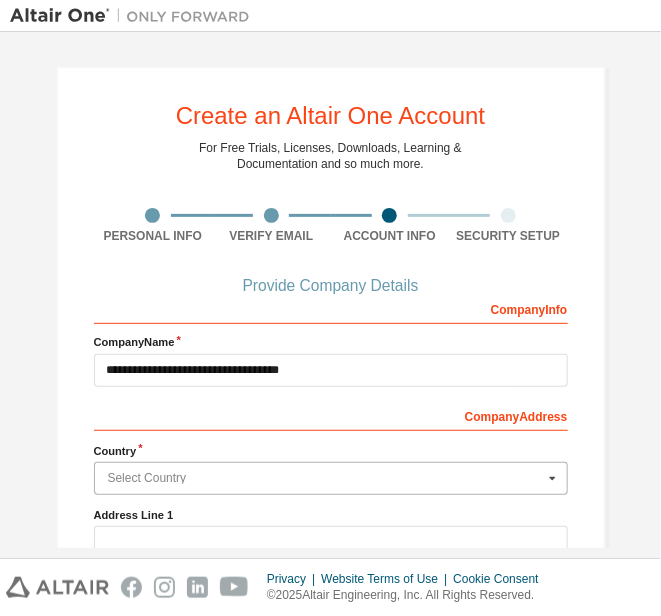 click at bounding box center (332, 478) 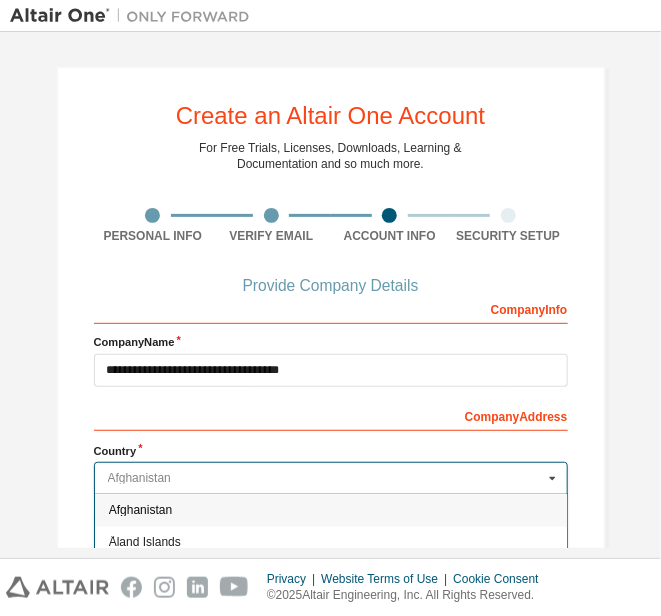 type on "*****" 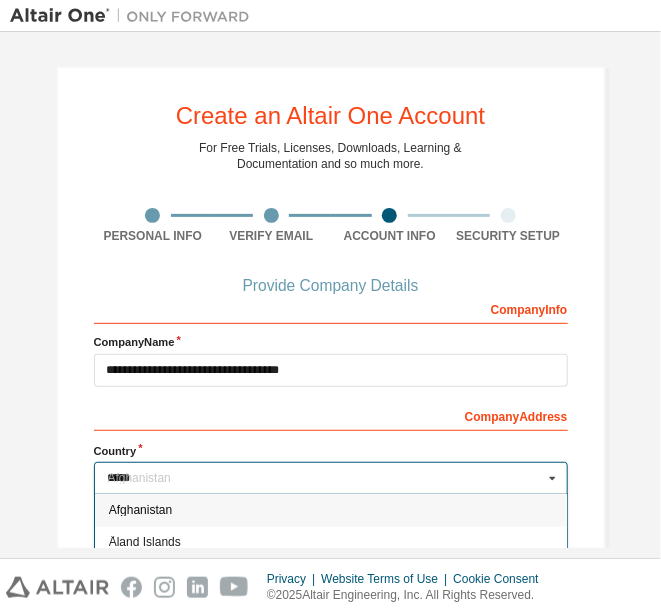 type on "*******" 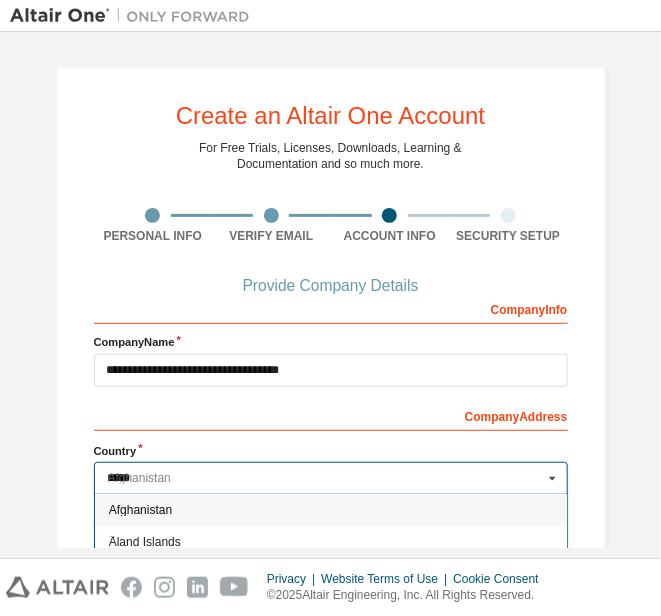 type 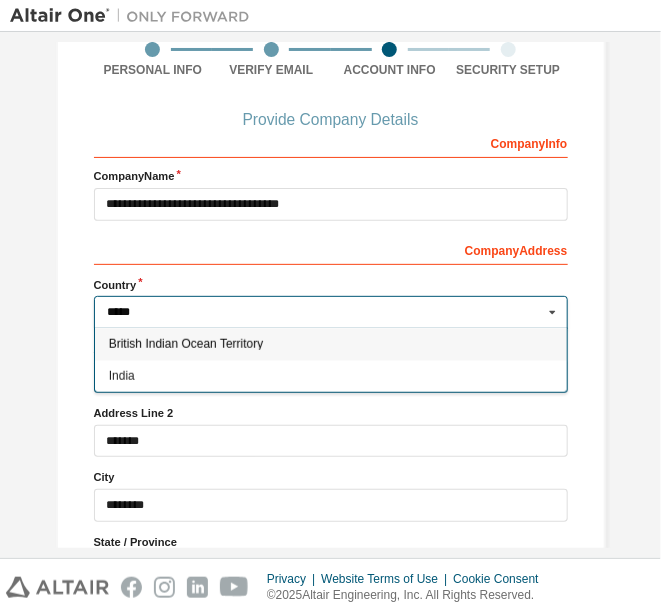scroll, scrollTop: 215, scrollLeft: 0, axis: vertical 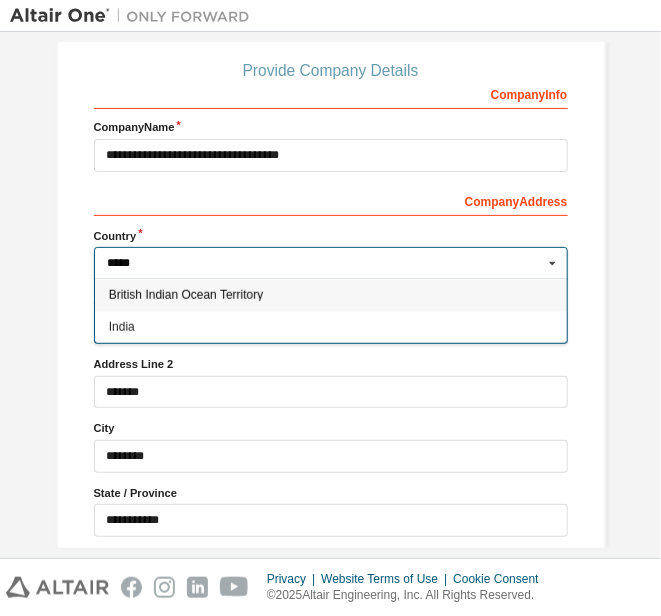 click on "*****" at bounding box center [332, 263] 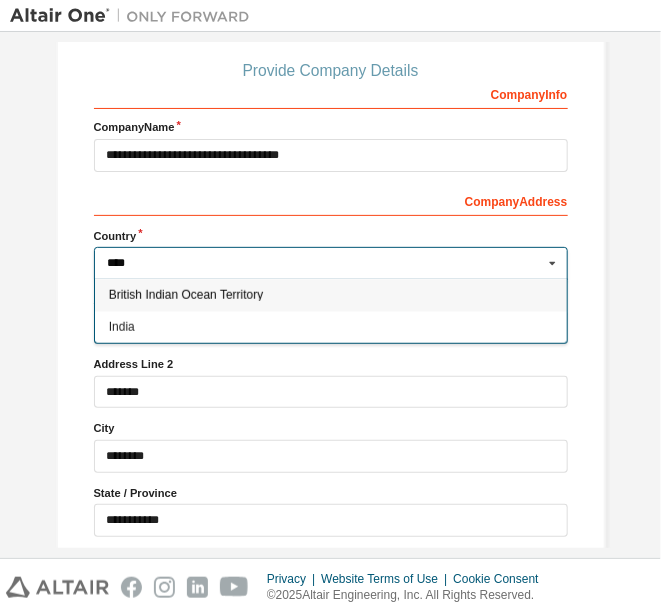 type on "*****" 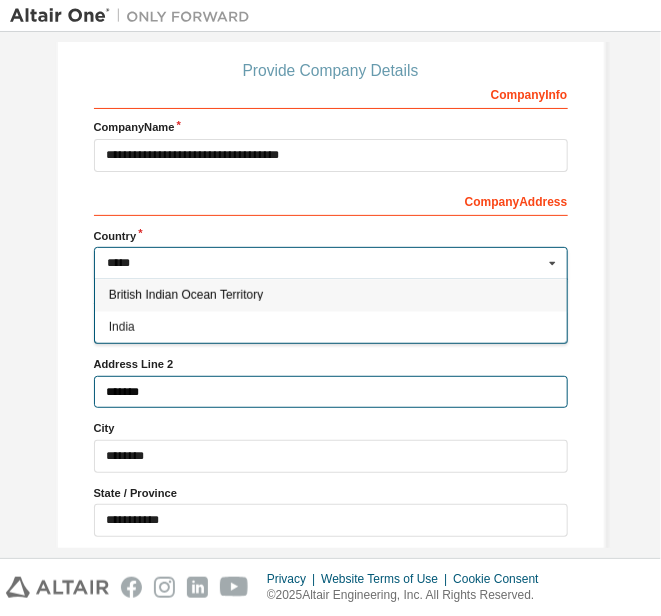 type 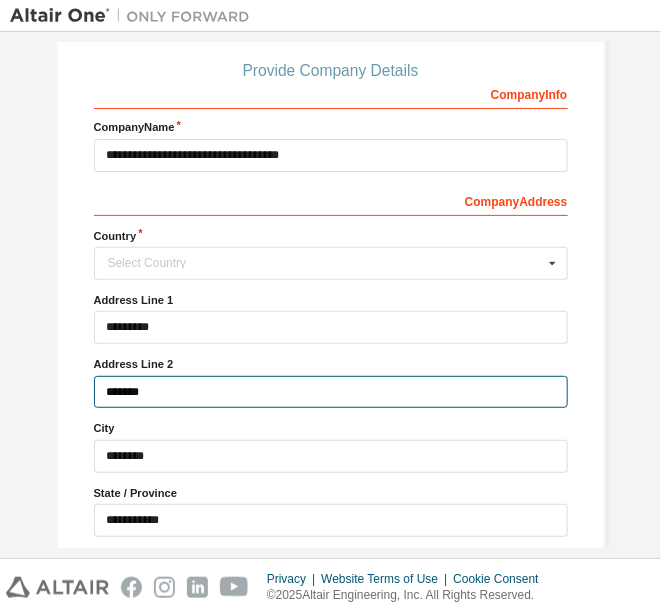 click on "*******" at bounding box center [331, 392] 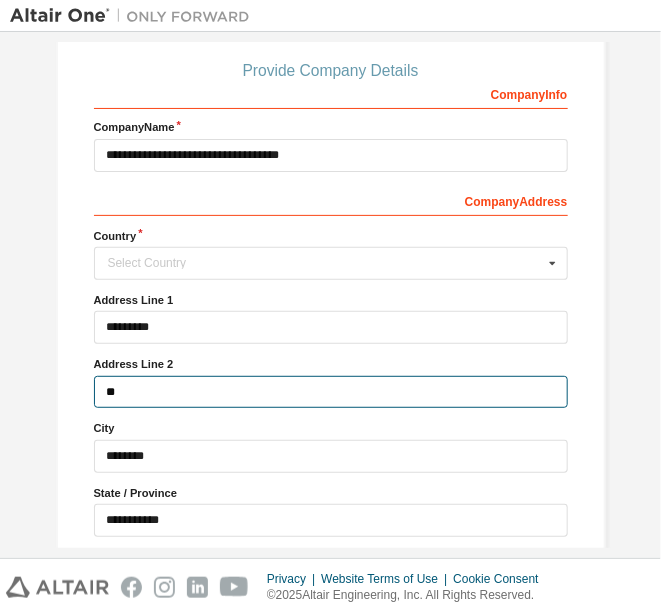 type on "*" 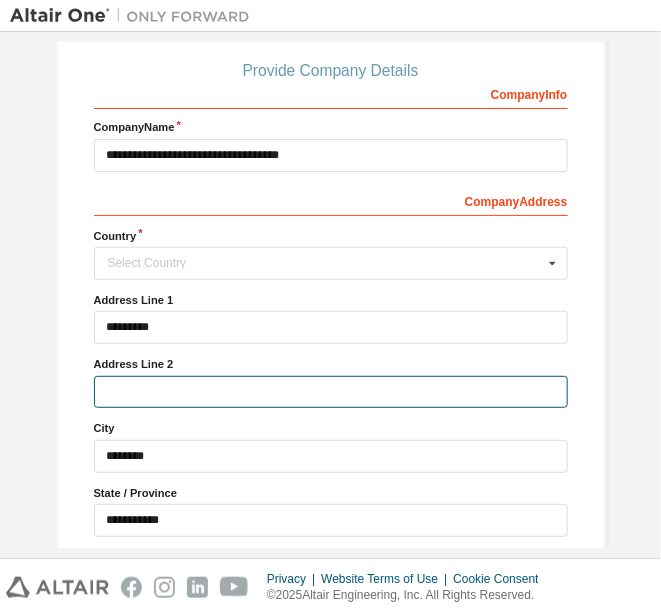 type 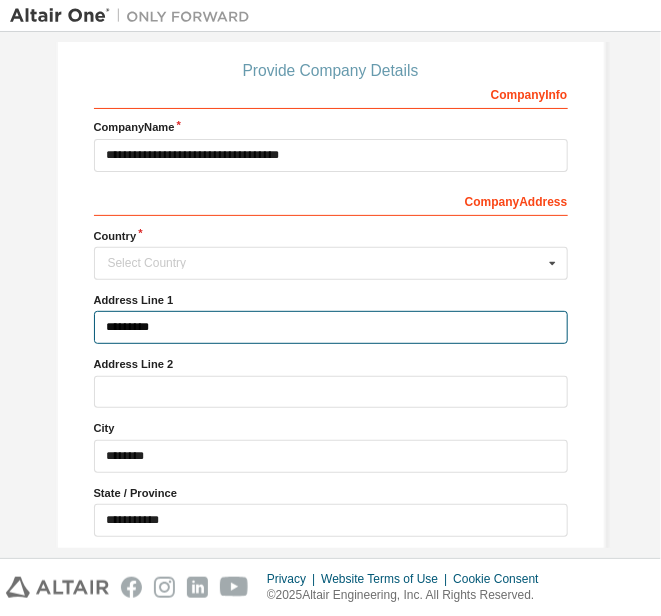 click on "*********" at bounding box center (331, 327) 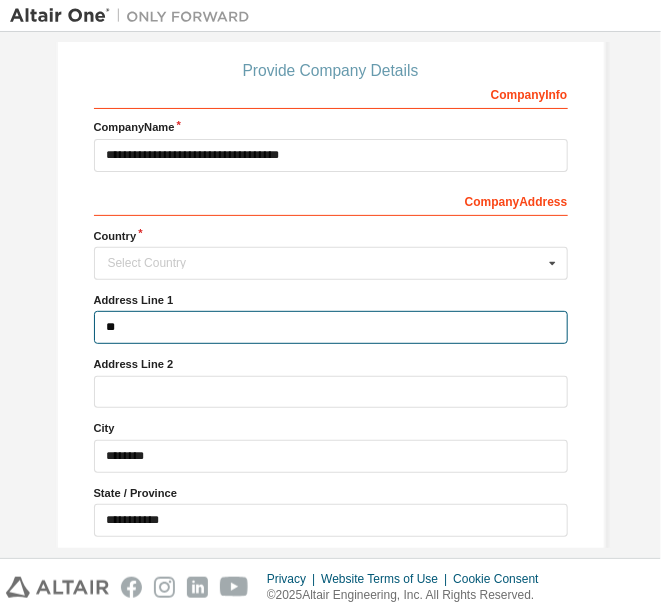 type on "*" 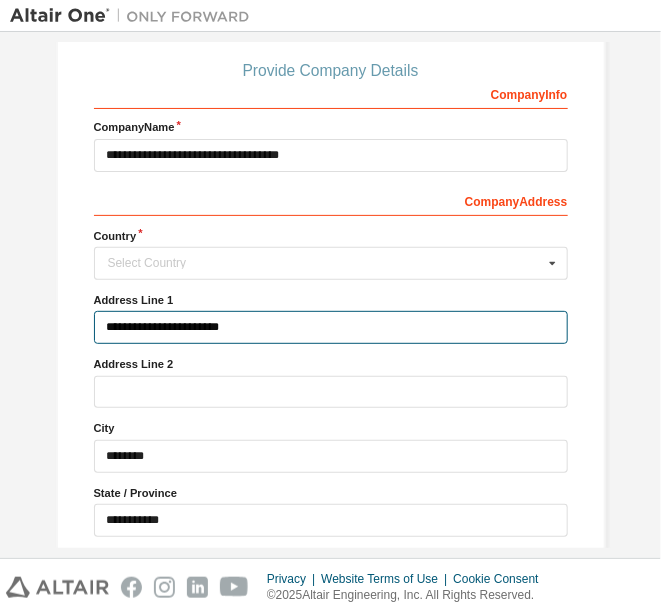 type on "**********" 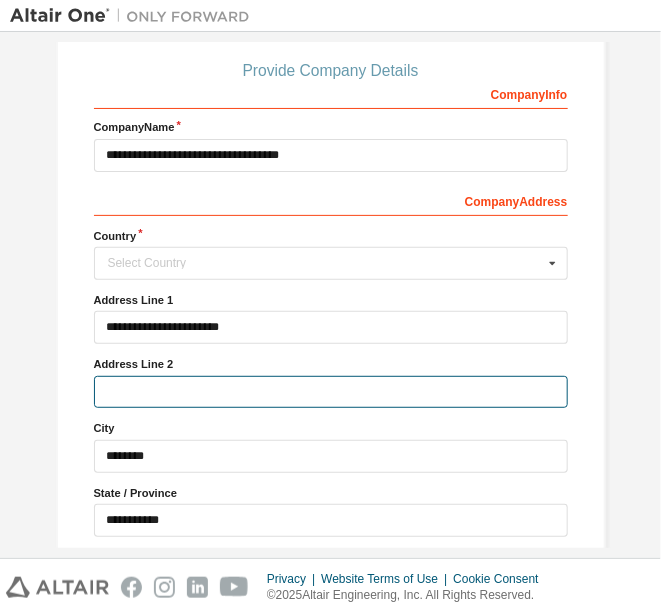 click at bounding box center [331, 392] 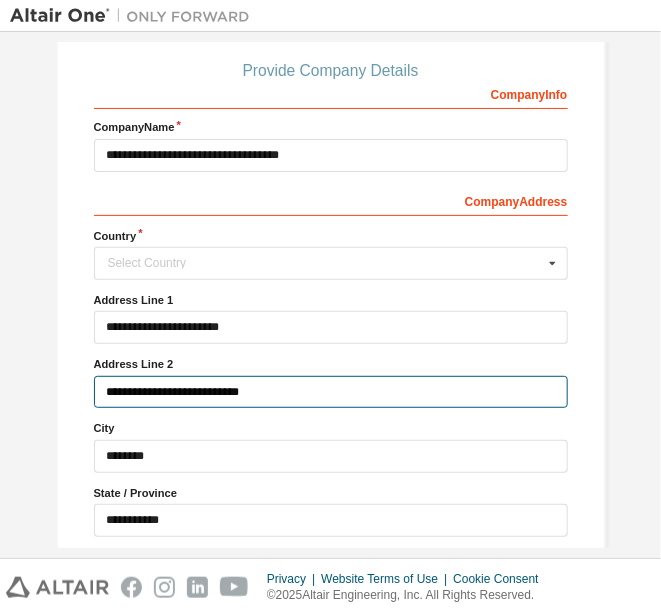 type on "**********" 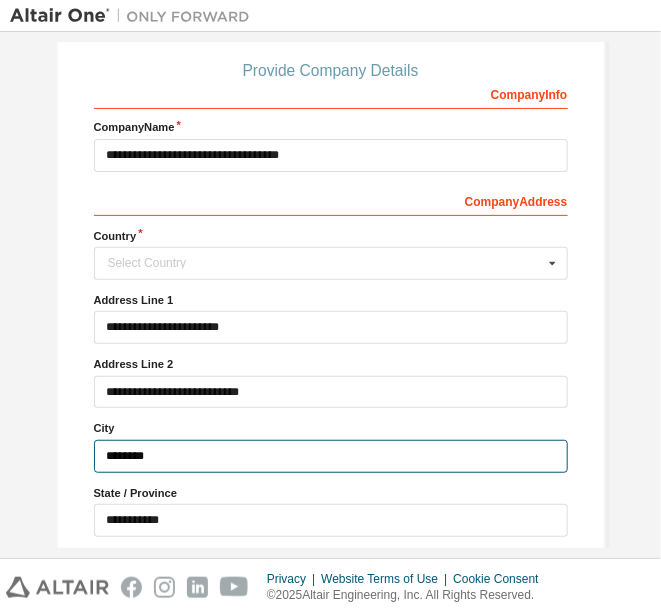 click on "********" at bounding box center [331, 456] 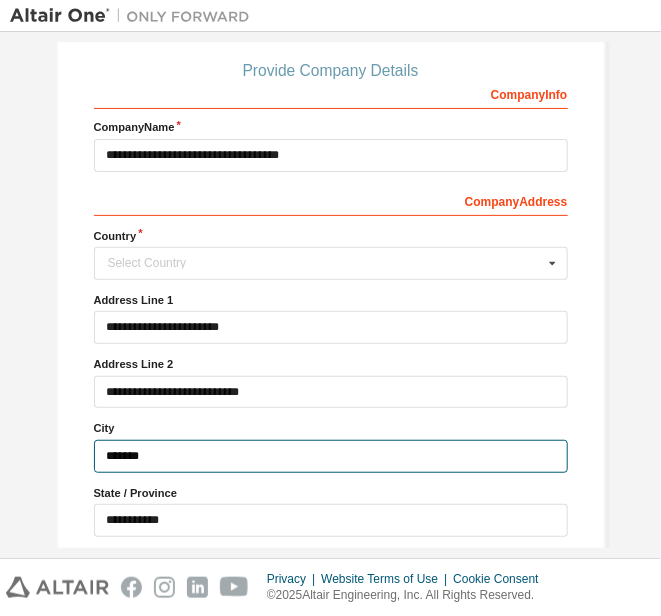 type on "********" 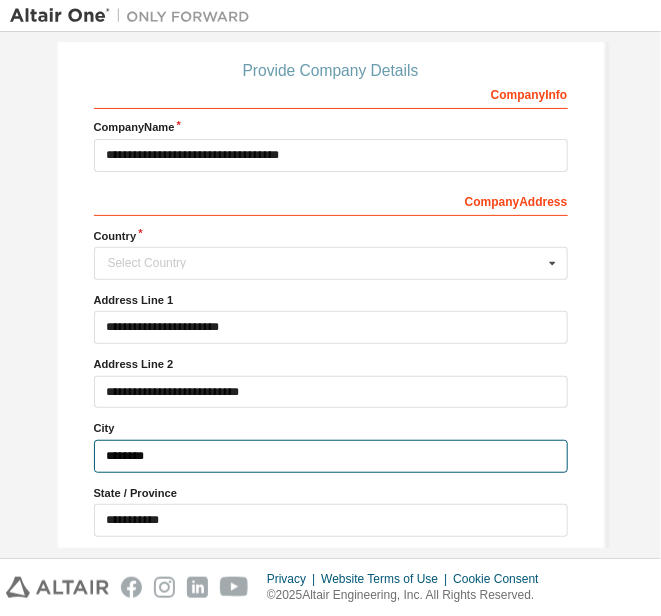 scroll, scrollTop: 302, scrollLeft: 0, axis: vertical 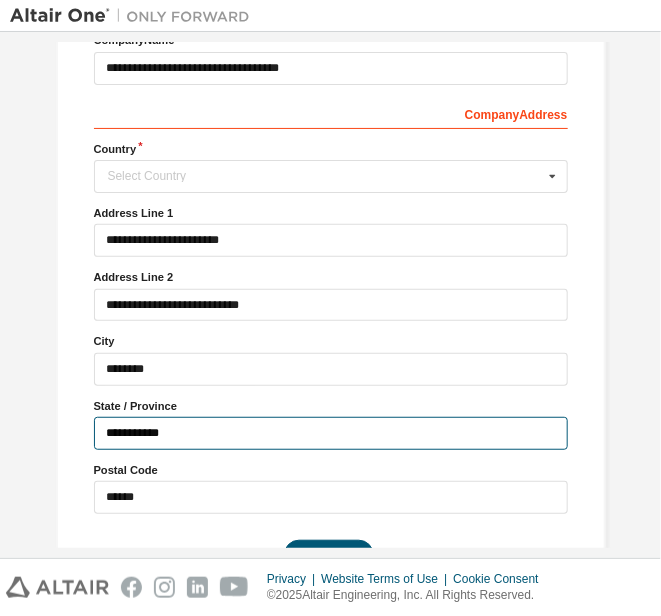 click on "**********" at bounding box center (331, 433) 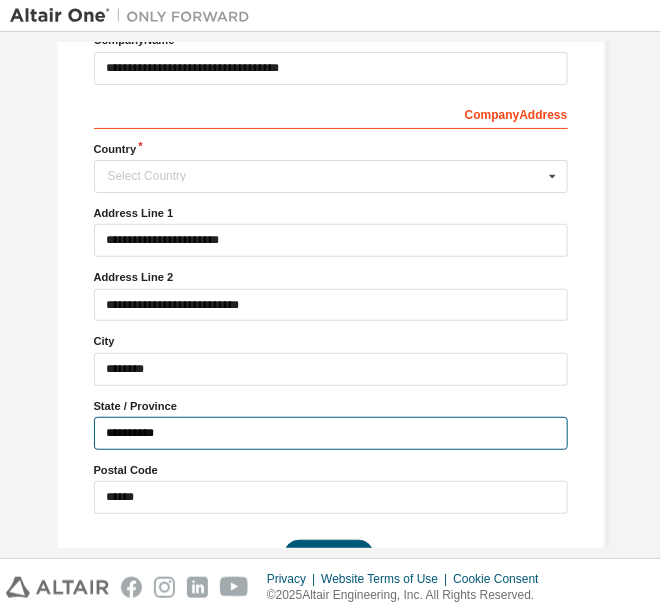 type on "**********" 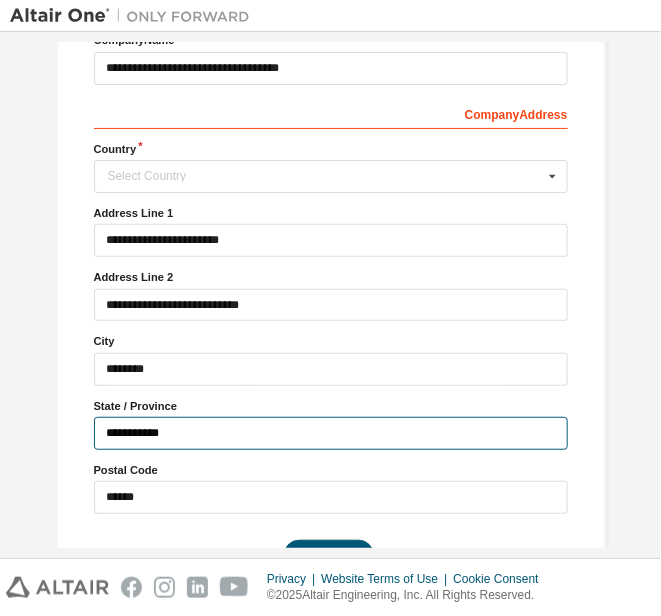scroll, scrollTop: 354, scrollLeft: 0, axis: vertical 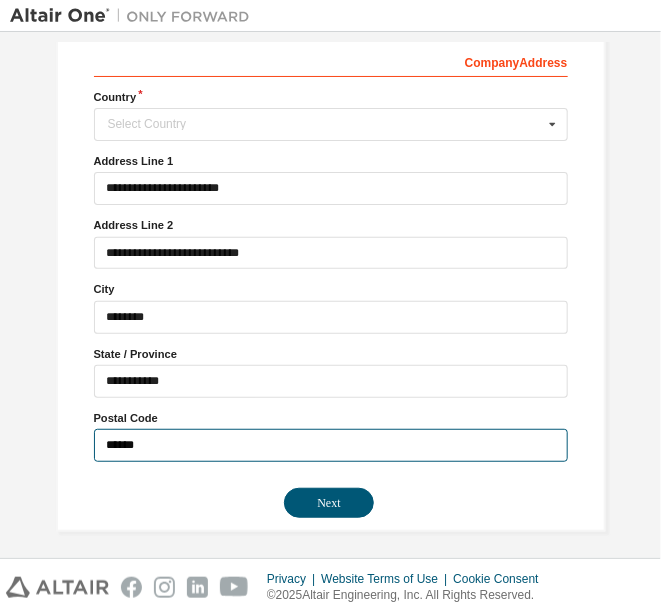 click on "******" at bounding box center [331, 445] 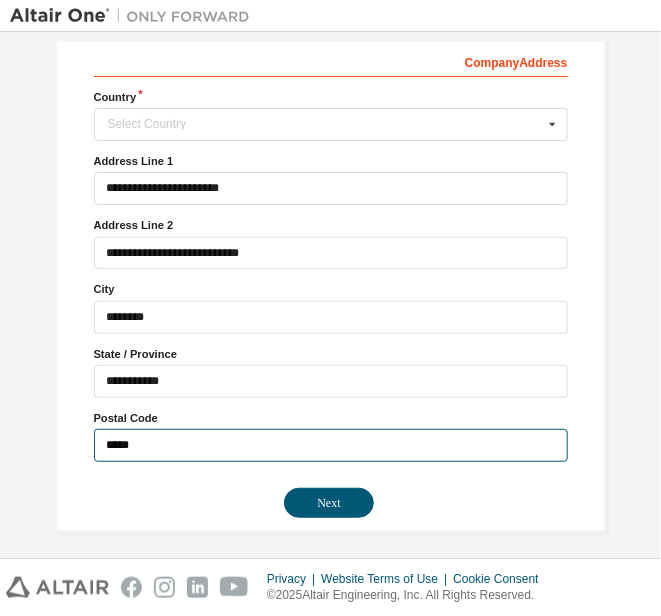 type on "******" 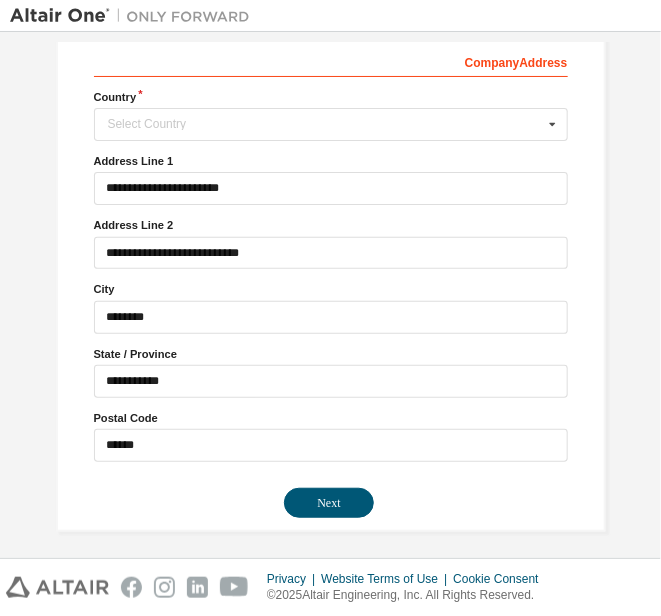 click on "**********" at bounding box center [331, 222] 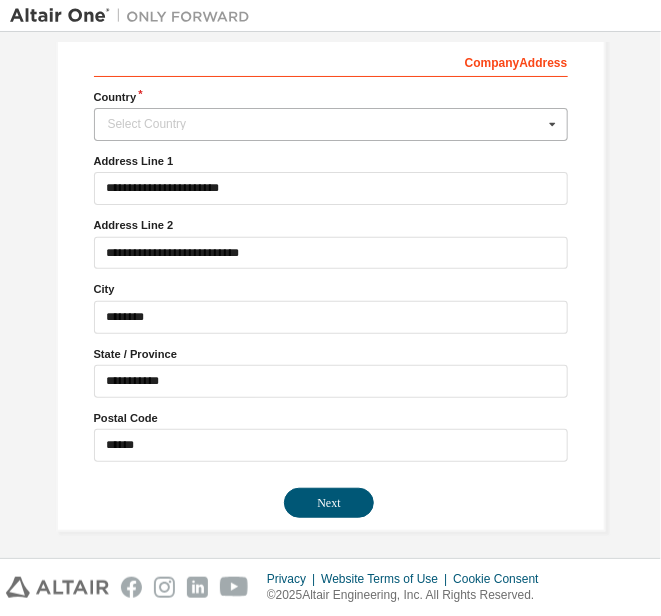 click on "Select Country" at bounding box center [325, 124] 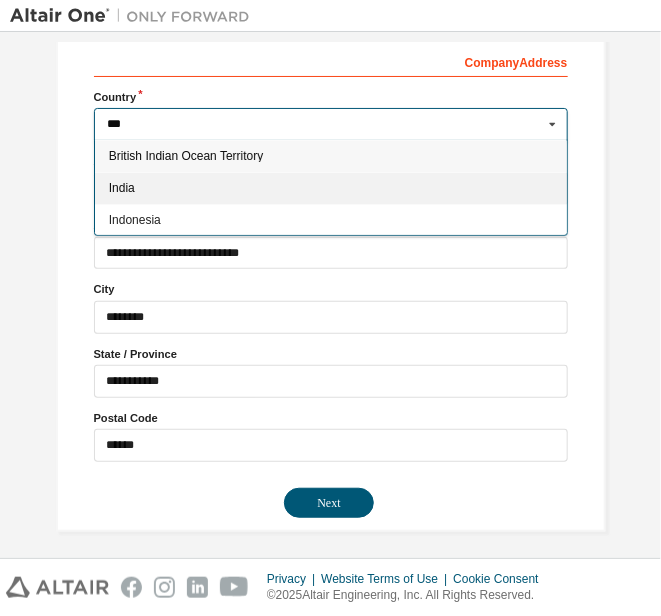 type on "***" 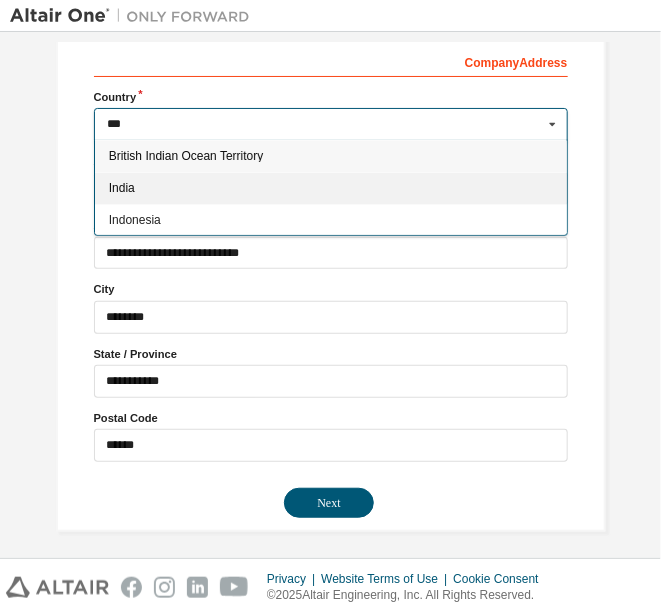 click on "India" at bounding box center (330, 188) 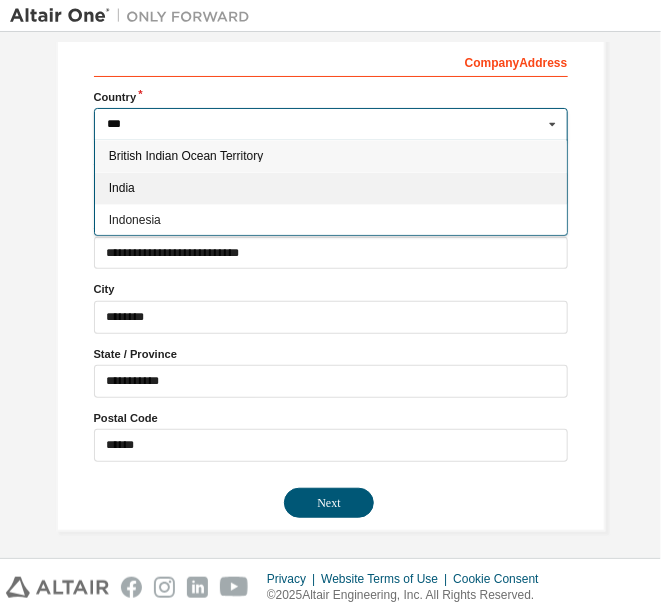 type on "***" 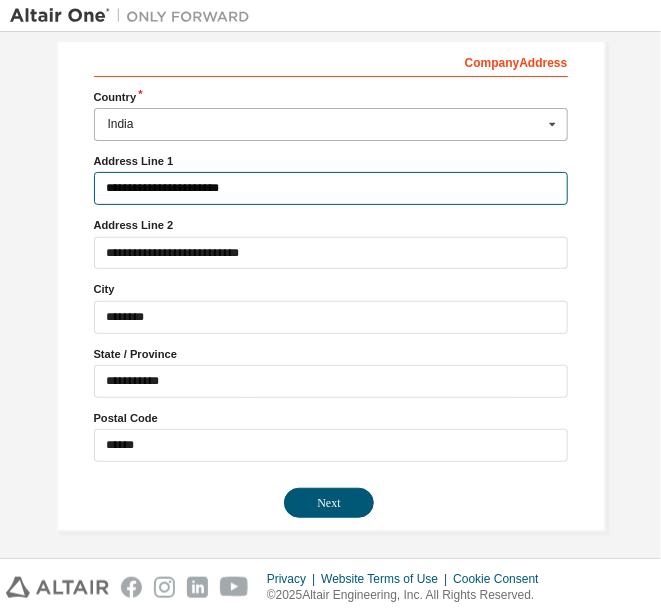 click on "**********" at bounding box center (331, 188) 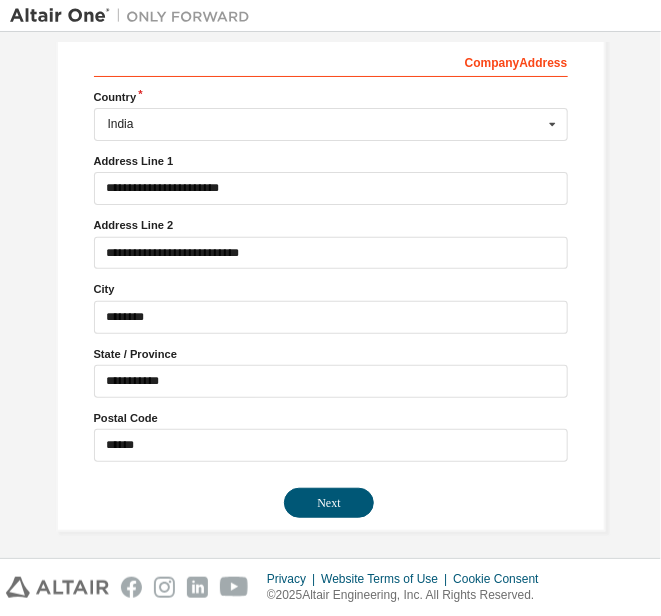 click on "**********" at bounding box center (331, 122) 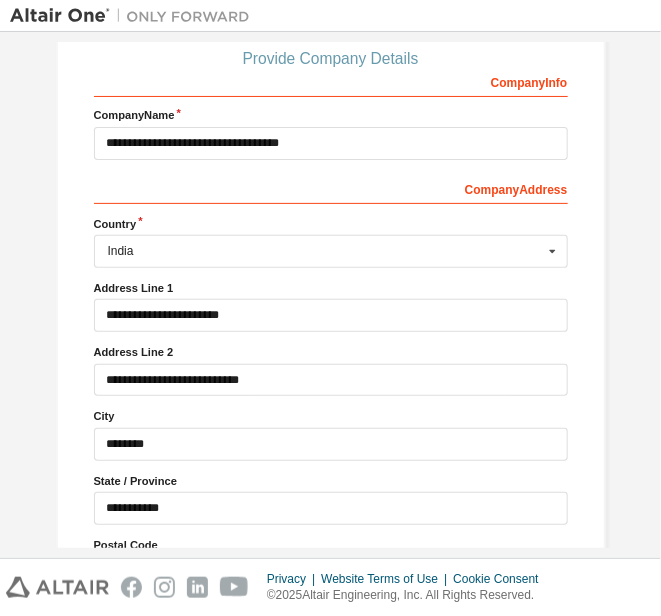 scroll, scrollTop: 354, scrollLeft: 0, axis: vertical 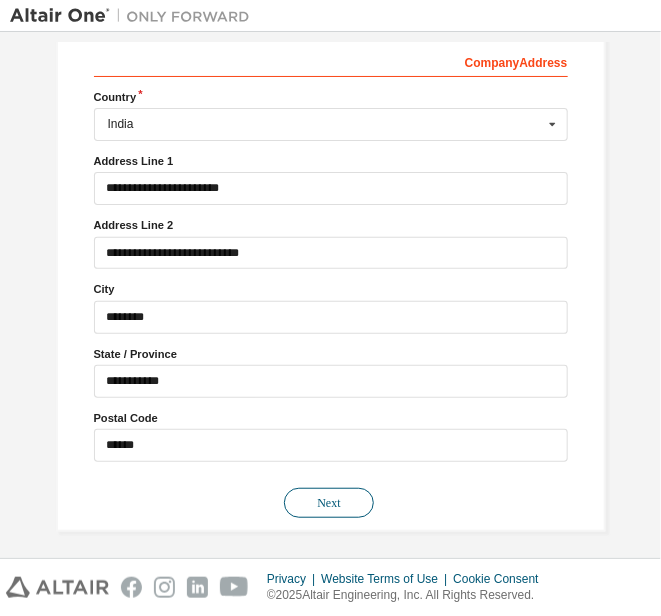 click on "Next" at bounding box center [329, 503] 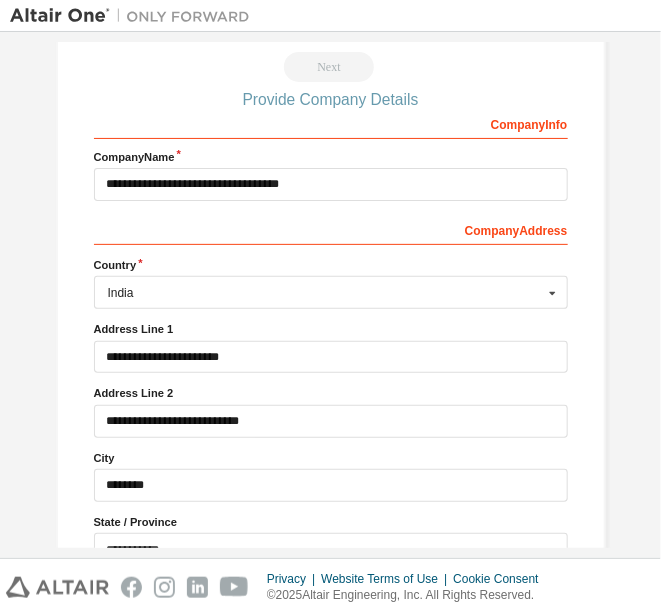scroll, scrollTop: 521, scrollLeft: 0, axis: vertical 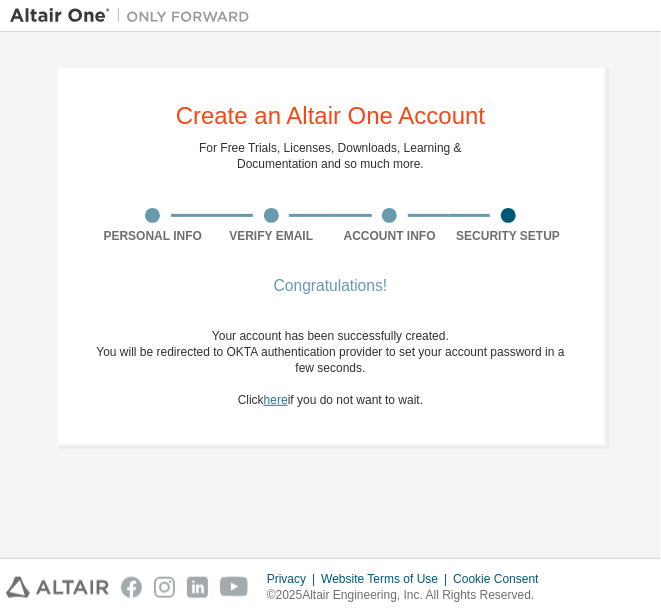 click on "here" at bounding box center (276, 400) 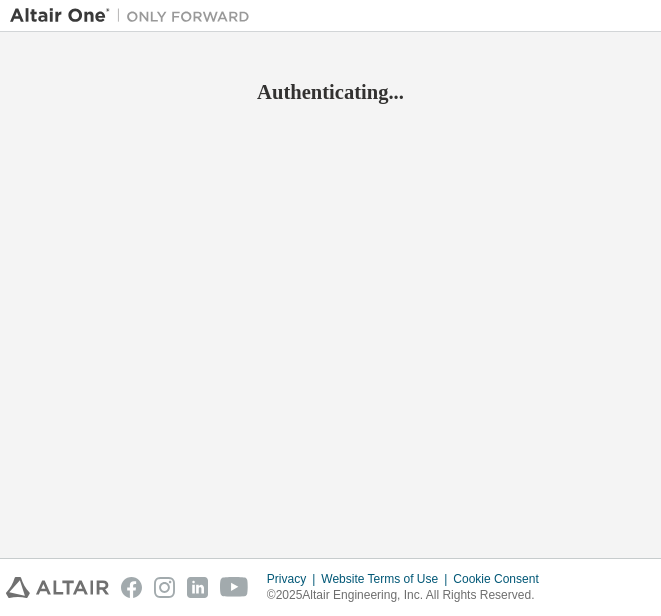 scroll, scrollTop: 0, scrollLeft: 0, axis: both 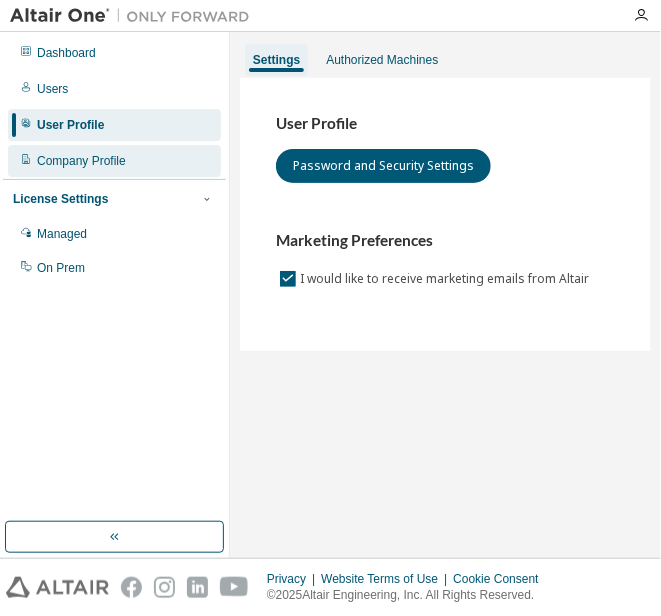 click on "Company Profile" at bounding box center (114, 161) 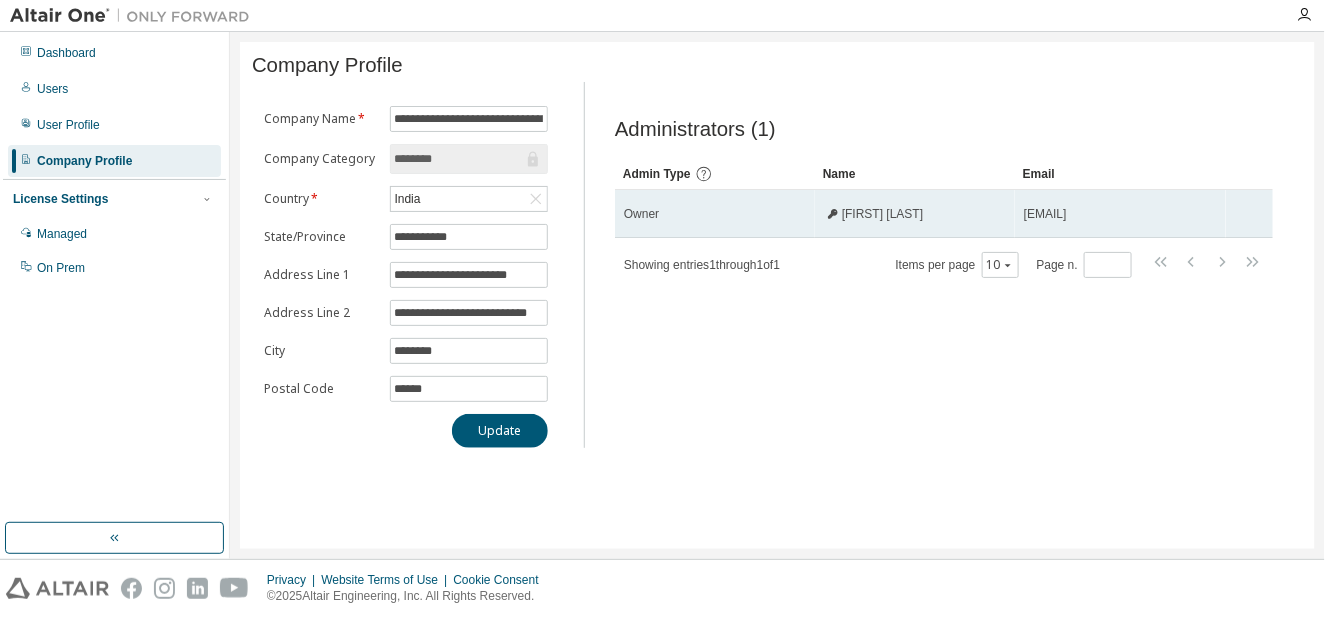 click on "Owner" at bounding box center [715, 214] 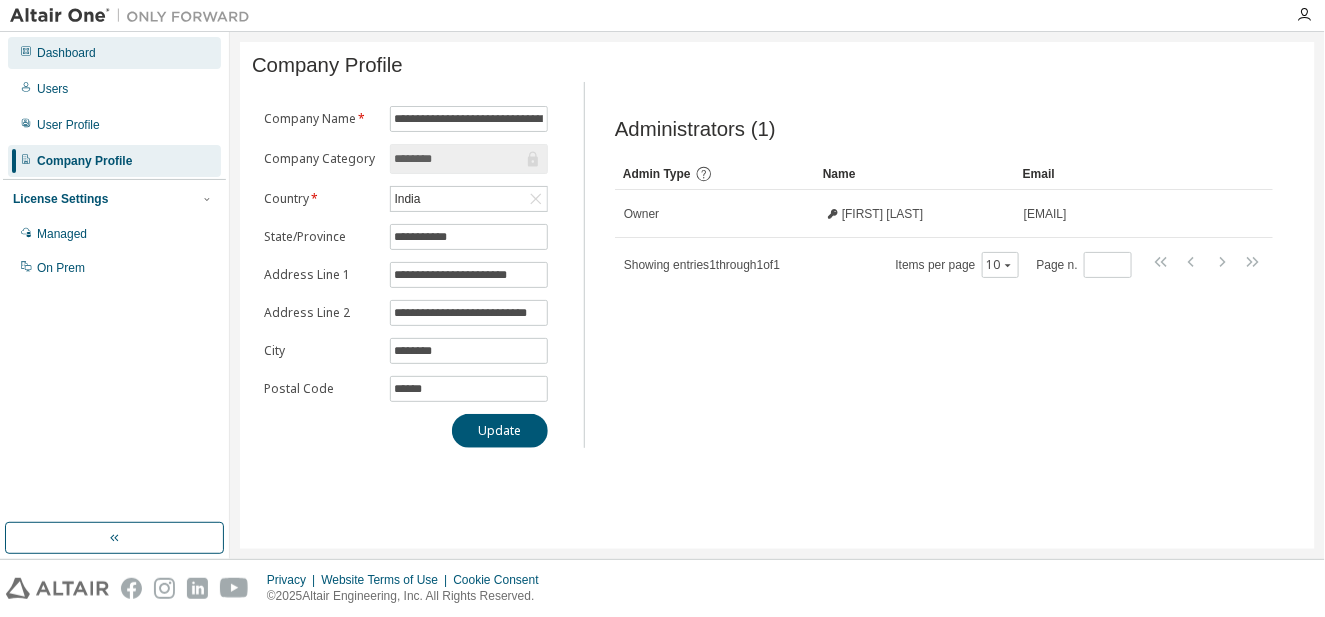 click on "Dashboard" at bounding box center [114, 53] 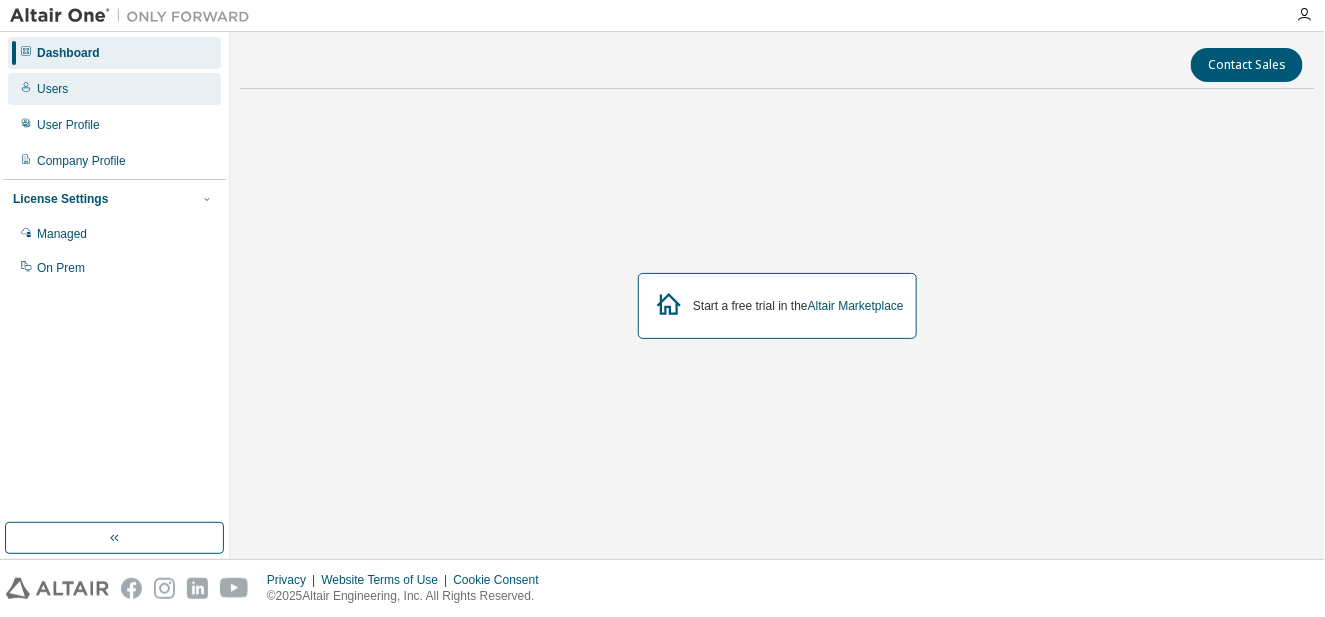 click on "Users" at bounding box center (52, 89) 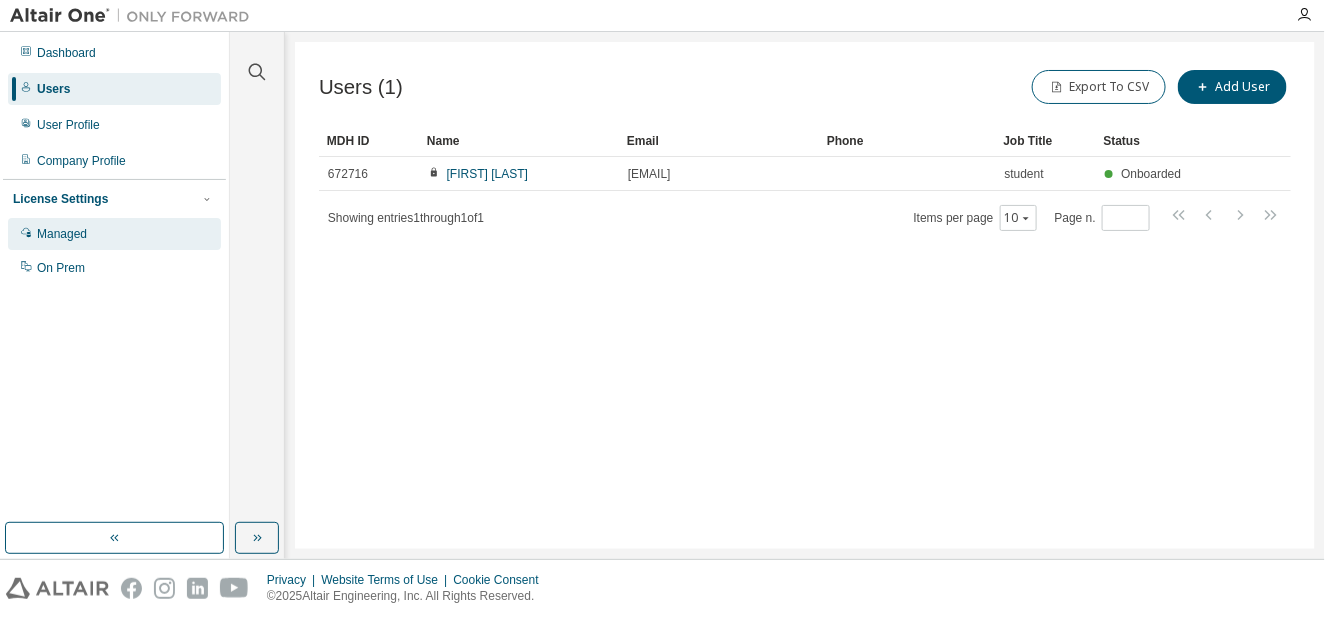click on "Managed" at bounding box center [62, 234] 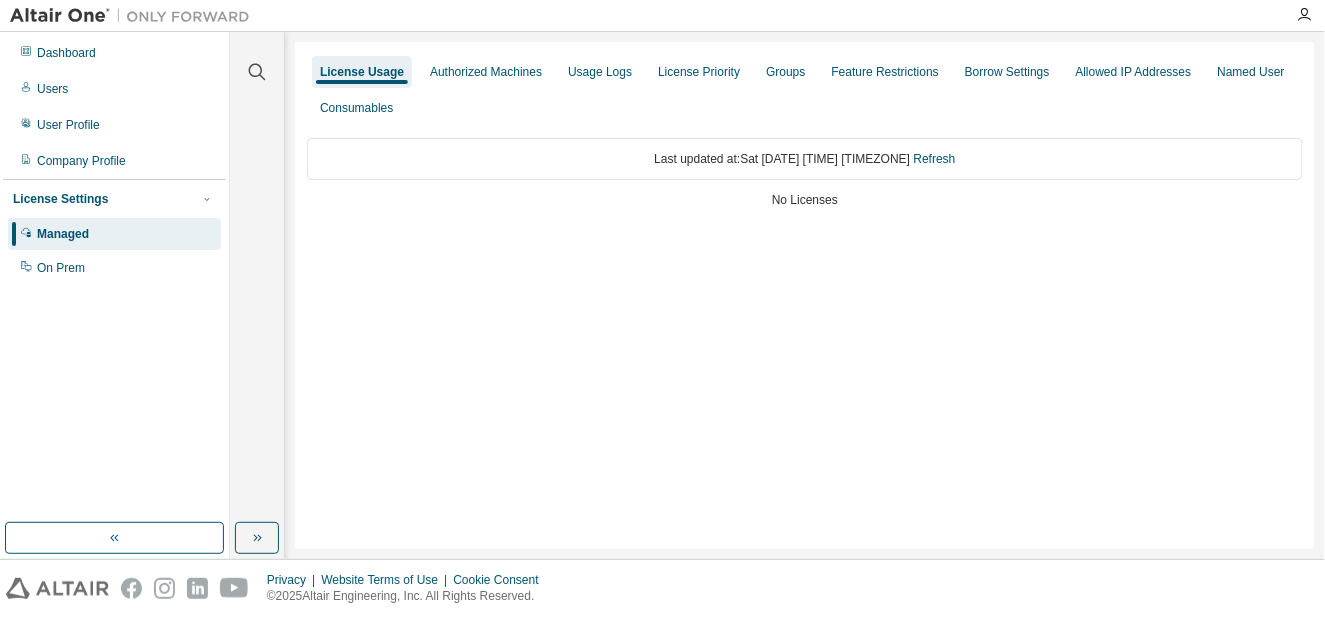 click on "Managed" at bounding box center [114, 234] 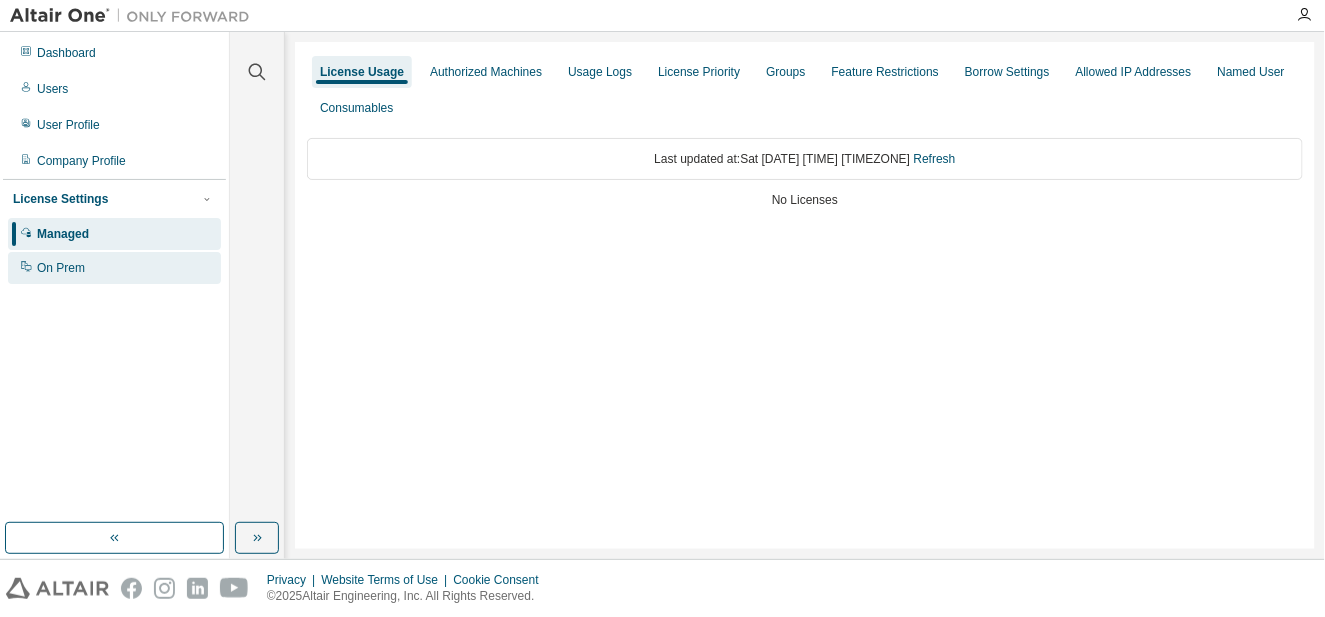 click on "On Prem" at bounding box center [114, 268] 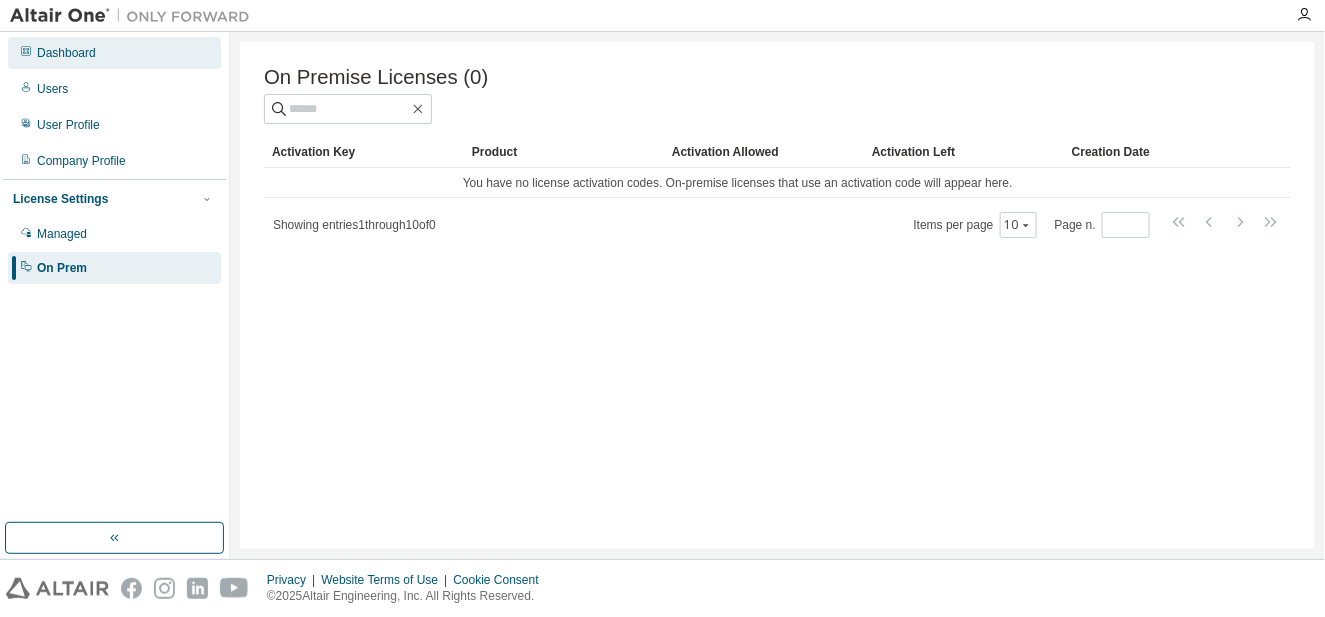 click on "Dashboard" at bounding box center (114, 53) 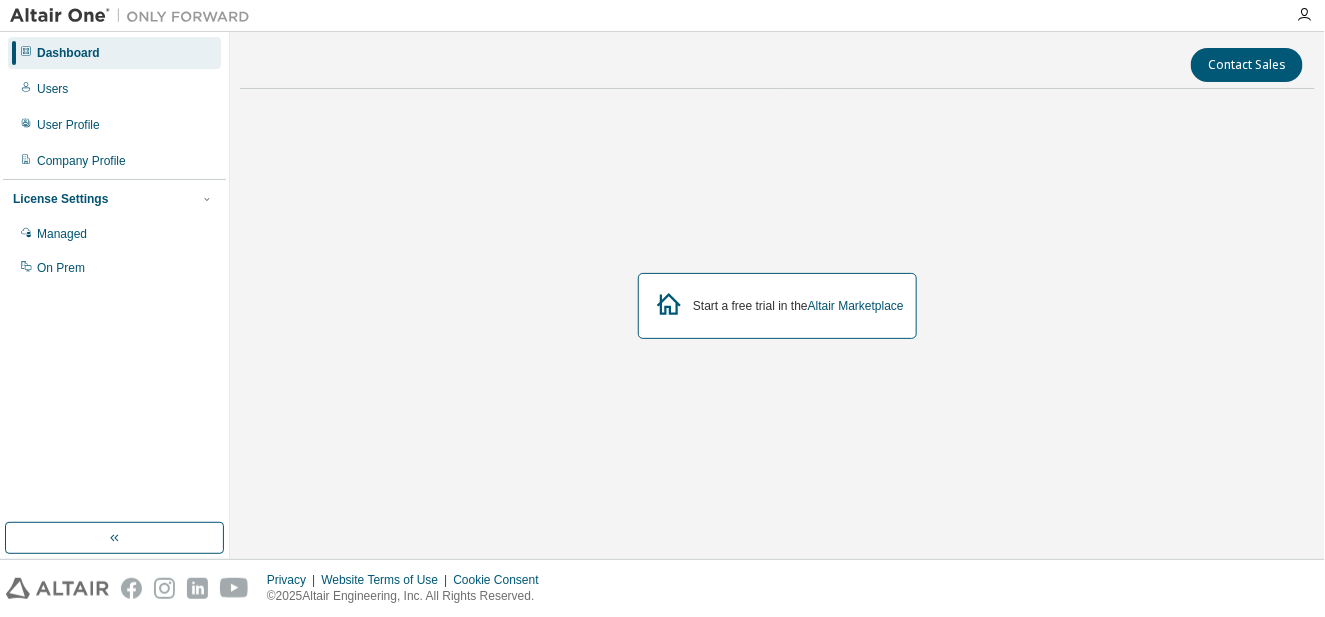 click at bounding box center [135, 16] 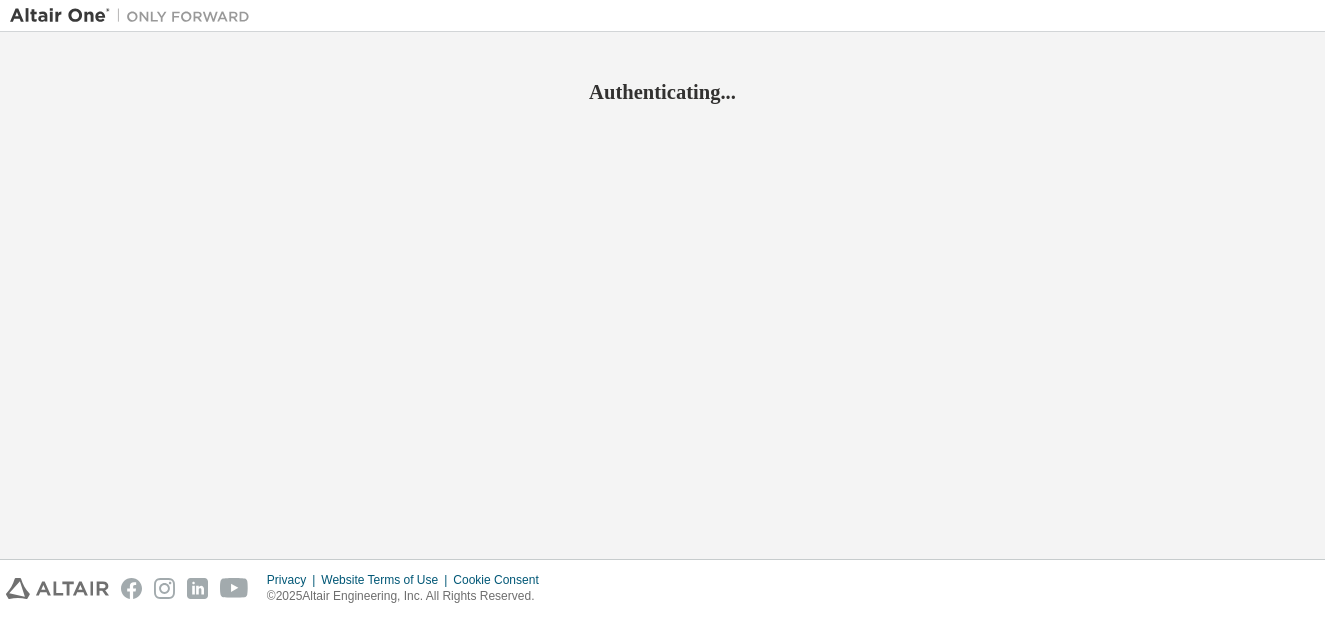 scroll, scrollTop: 0, scrollLeft: 0, axis: both 